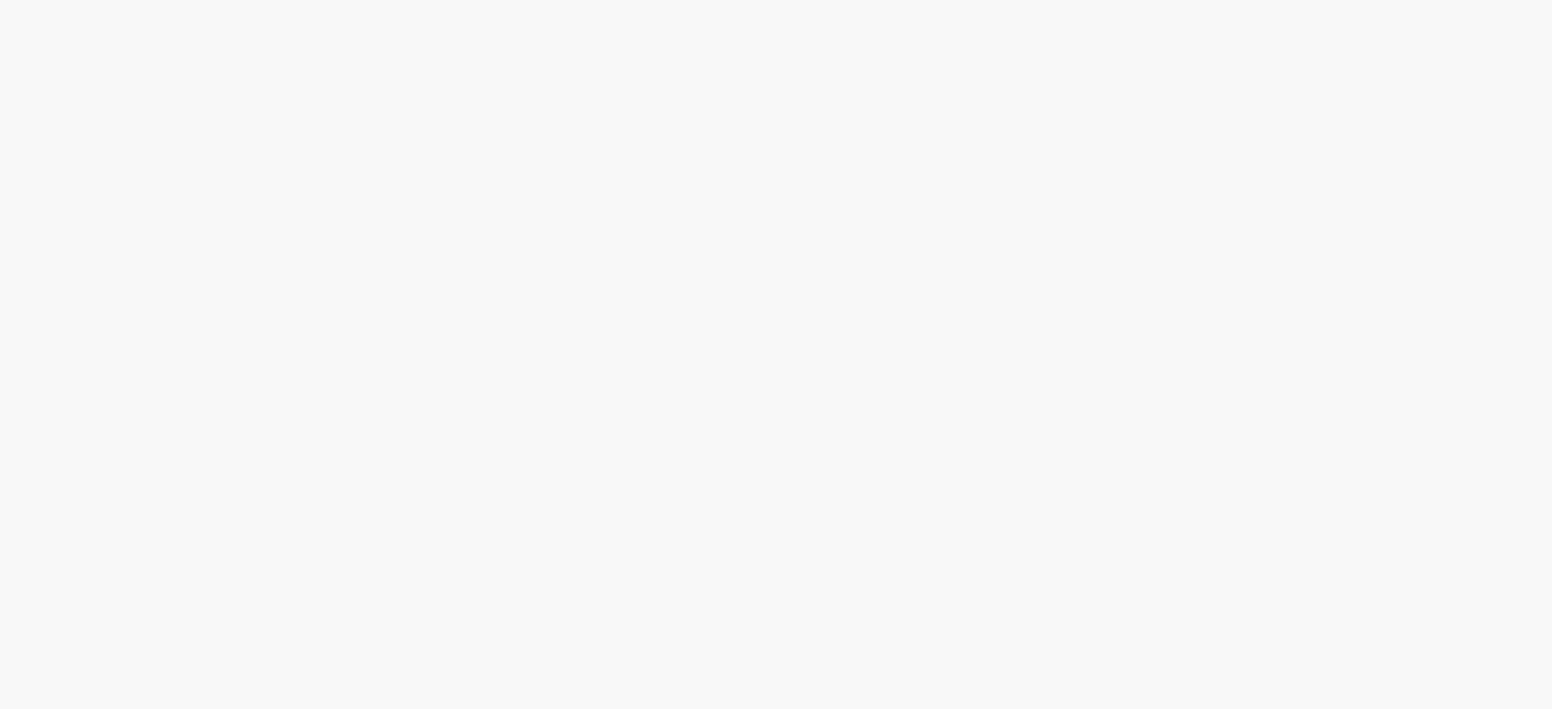 scroll, scrollTop: 0, scrollLeft: 0, axis: both 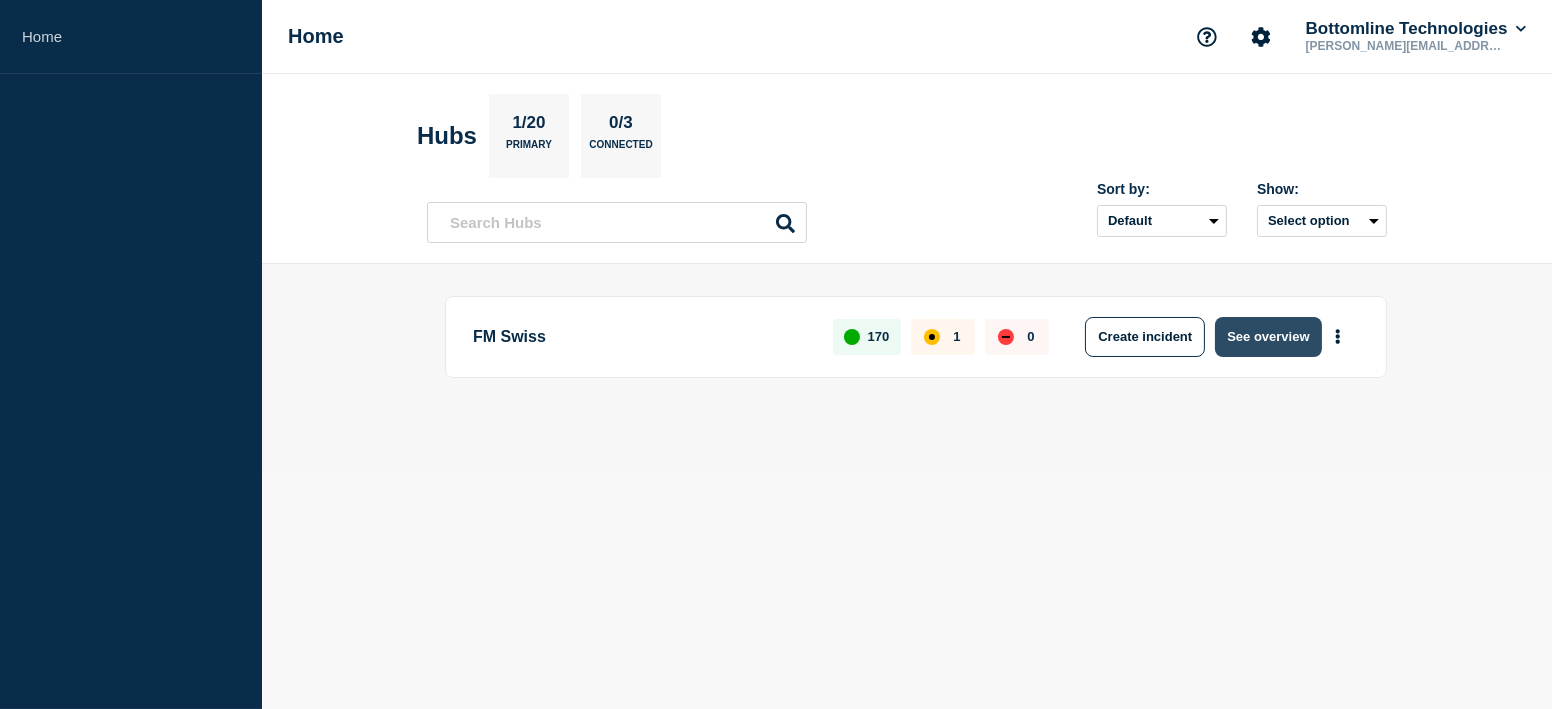 click on "See overview" at bounding box center [1268, 337] 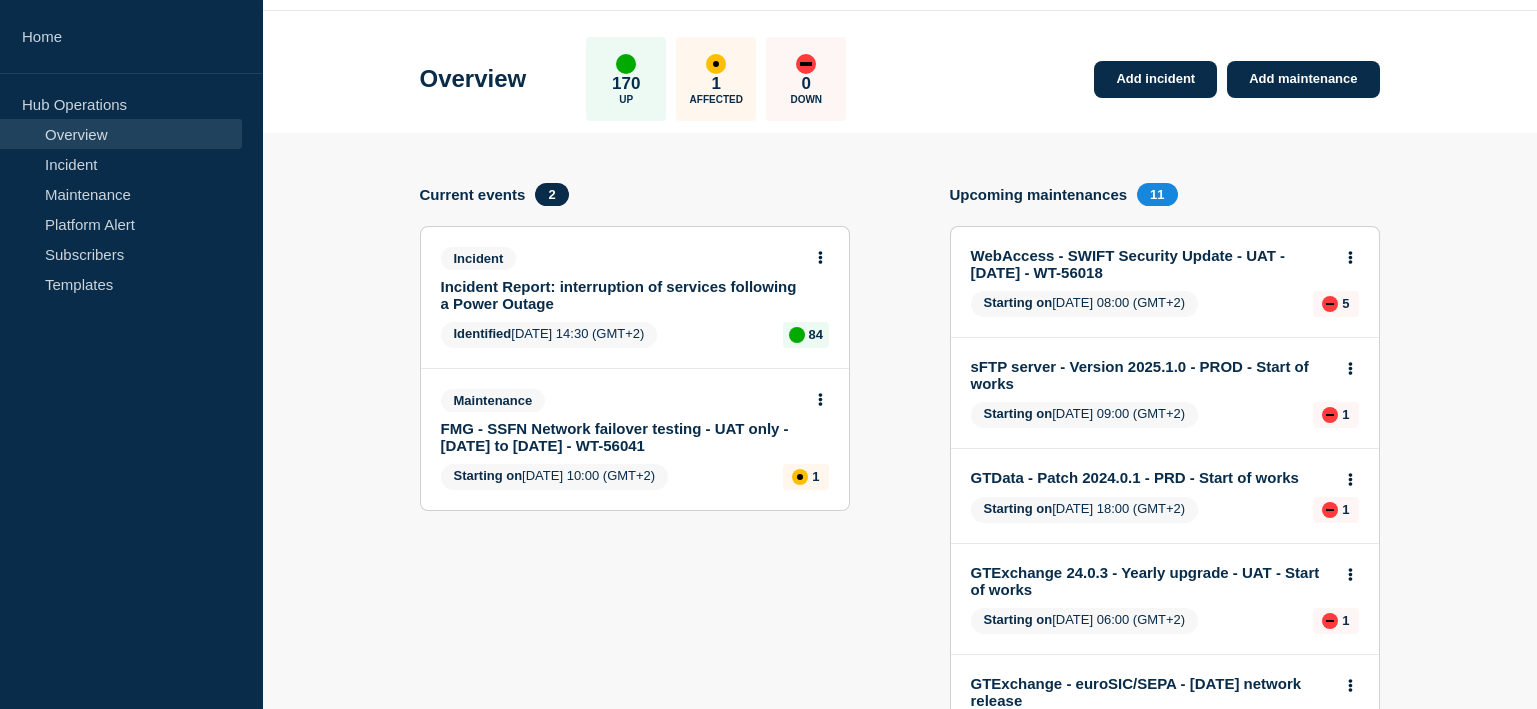scroll, scrollTop: 0, scrollLeft: 0, axis: both 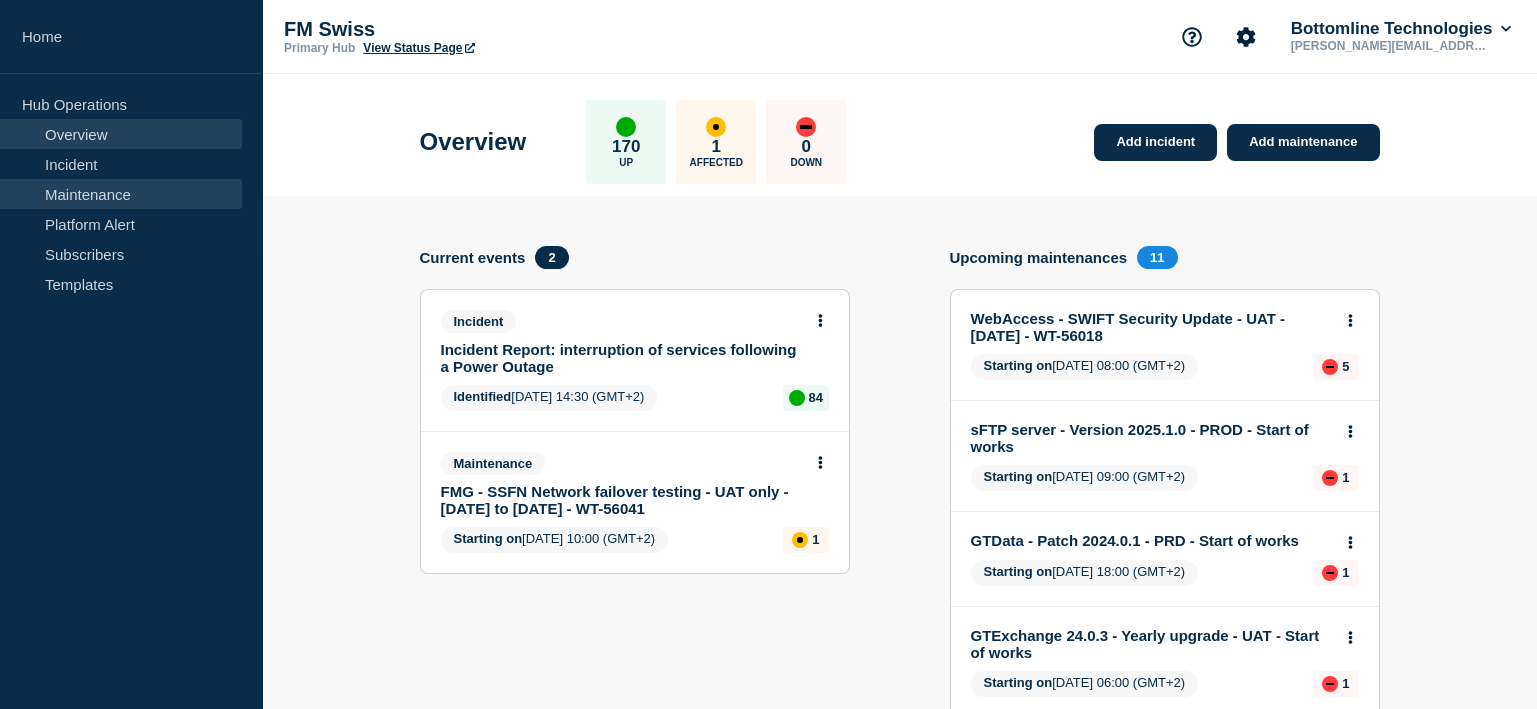 click on "Maintenance" at bounding box center [121, 194] 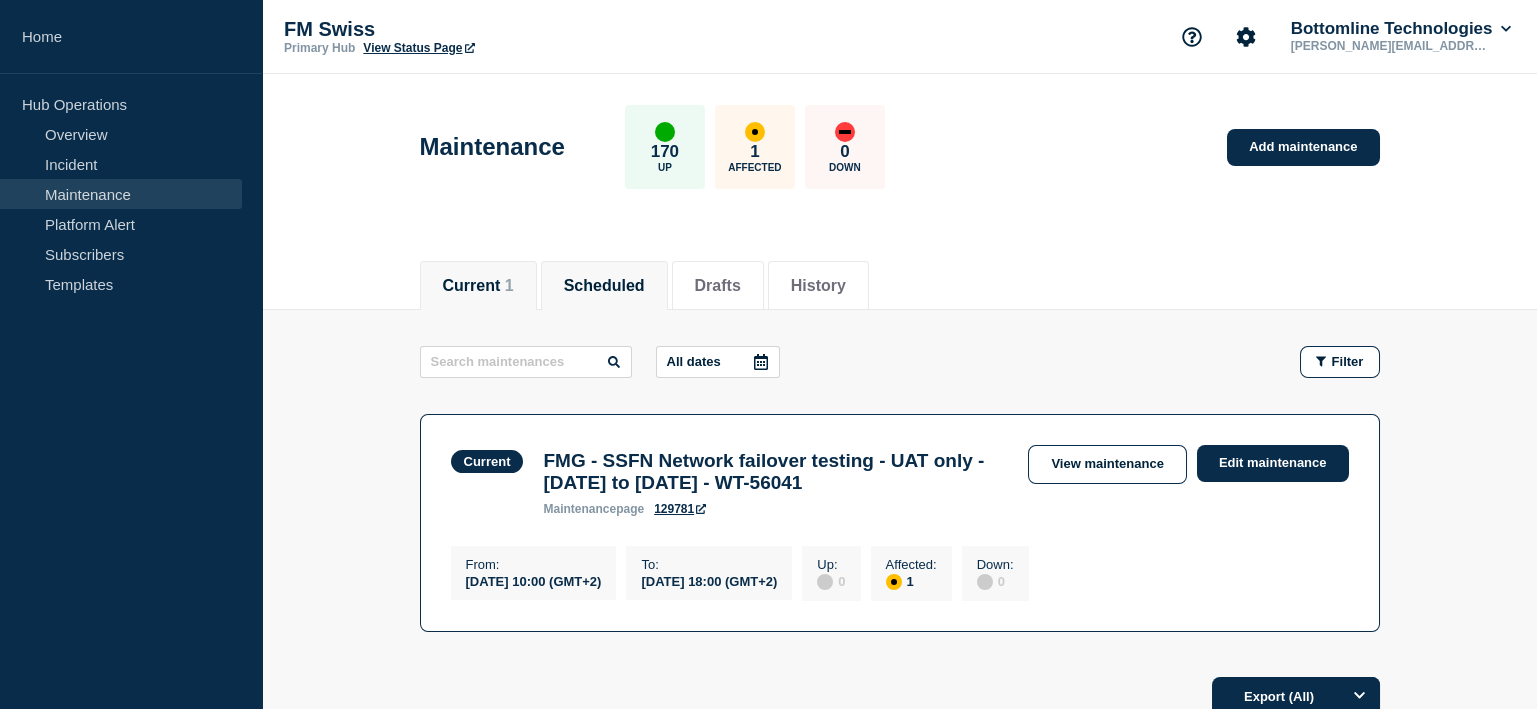 click on "Scheduled" 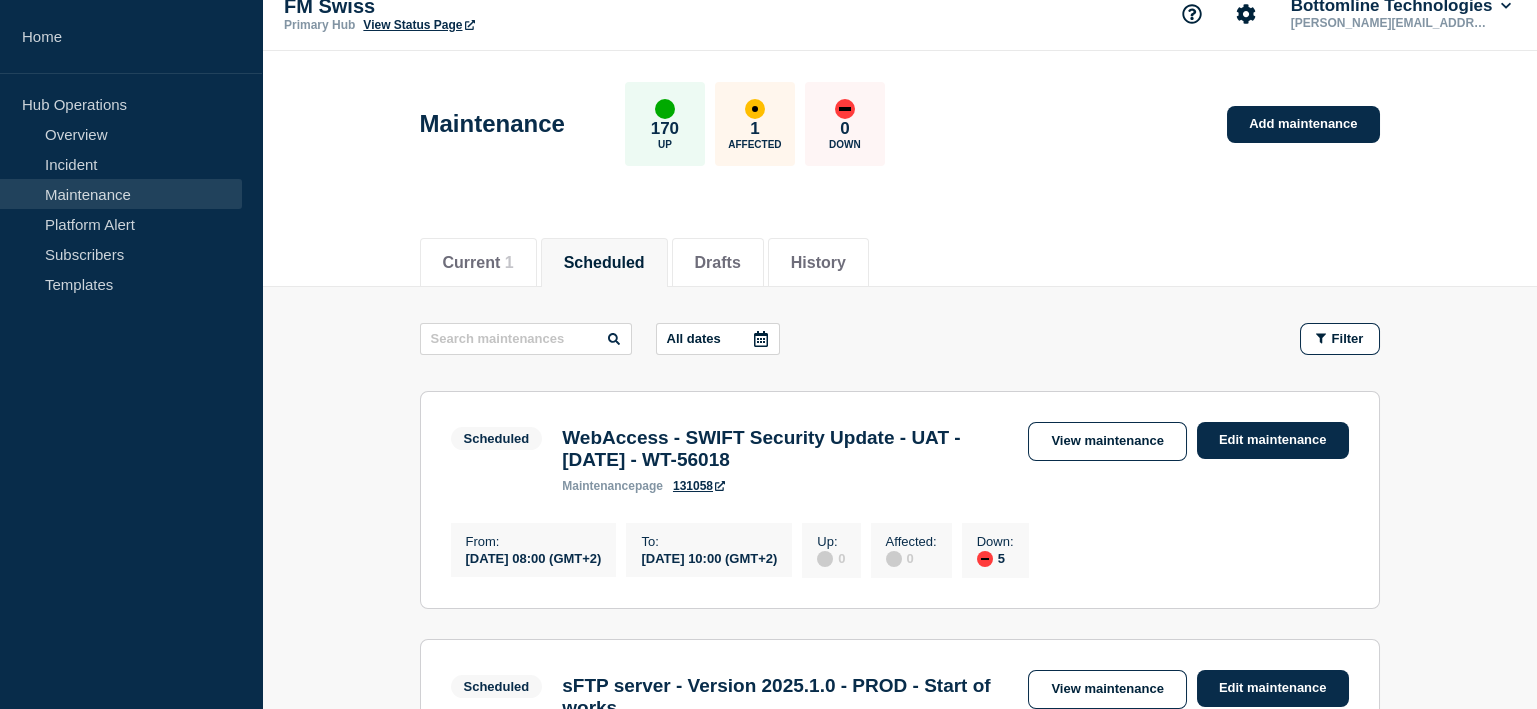 scroll, scrollTop: 0, scrollLeft: 0, axis: both 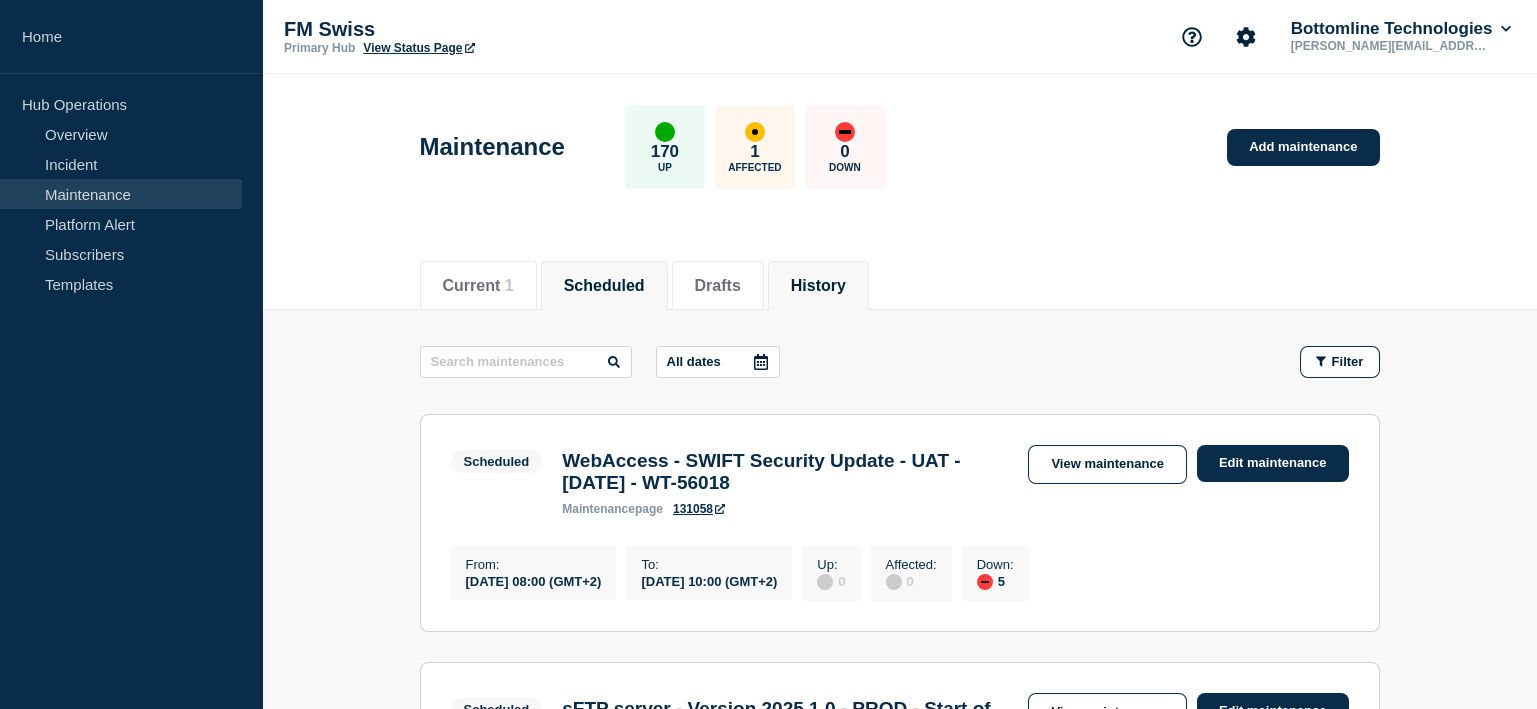 click on "History" at bounding box center [818, 286] 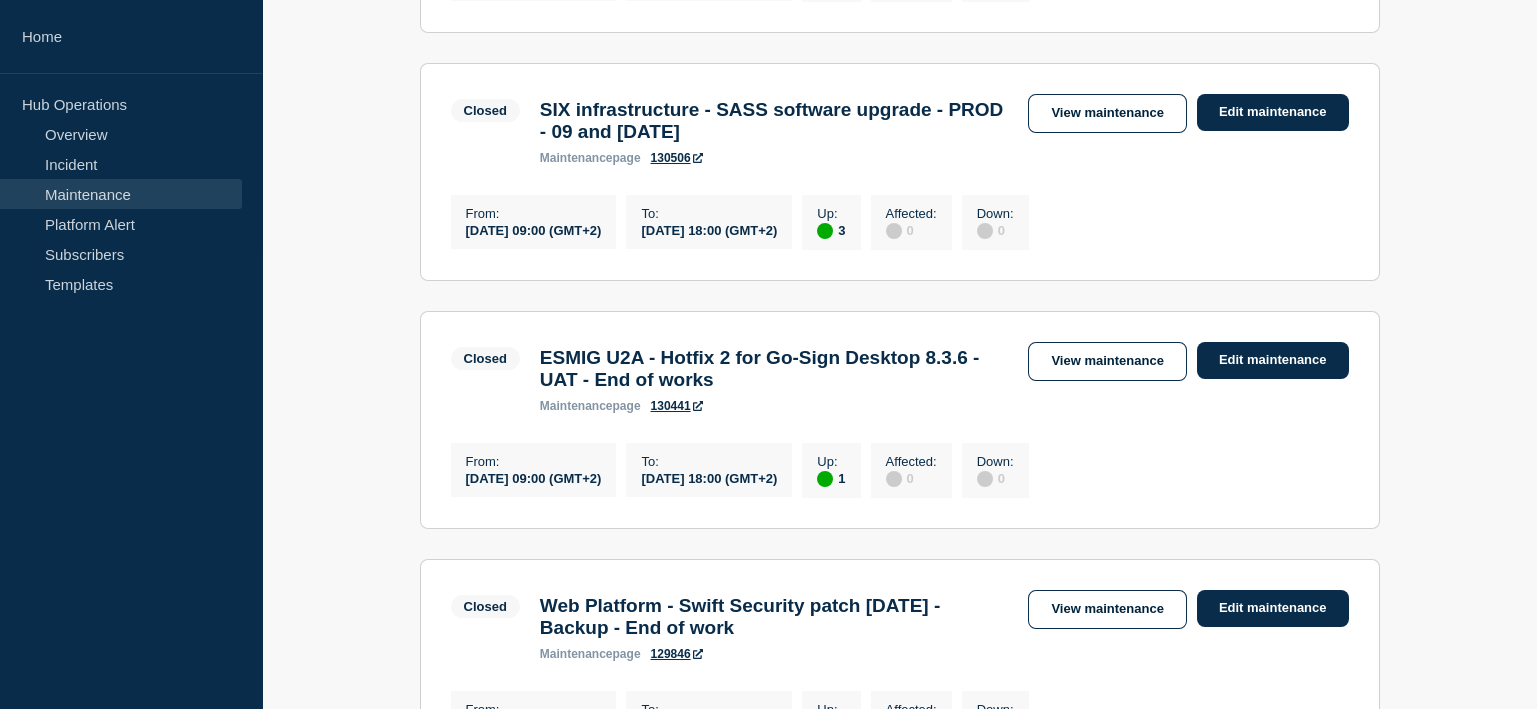 scroll, scrollTop: 799, scrollLeft: 0, axis: vertical 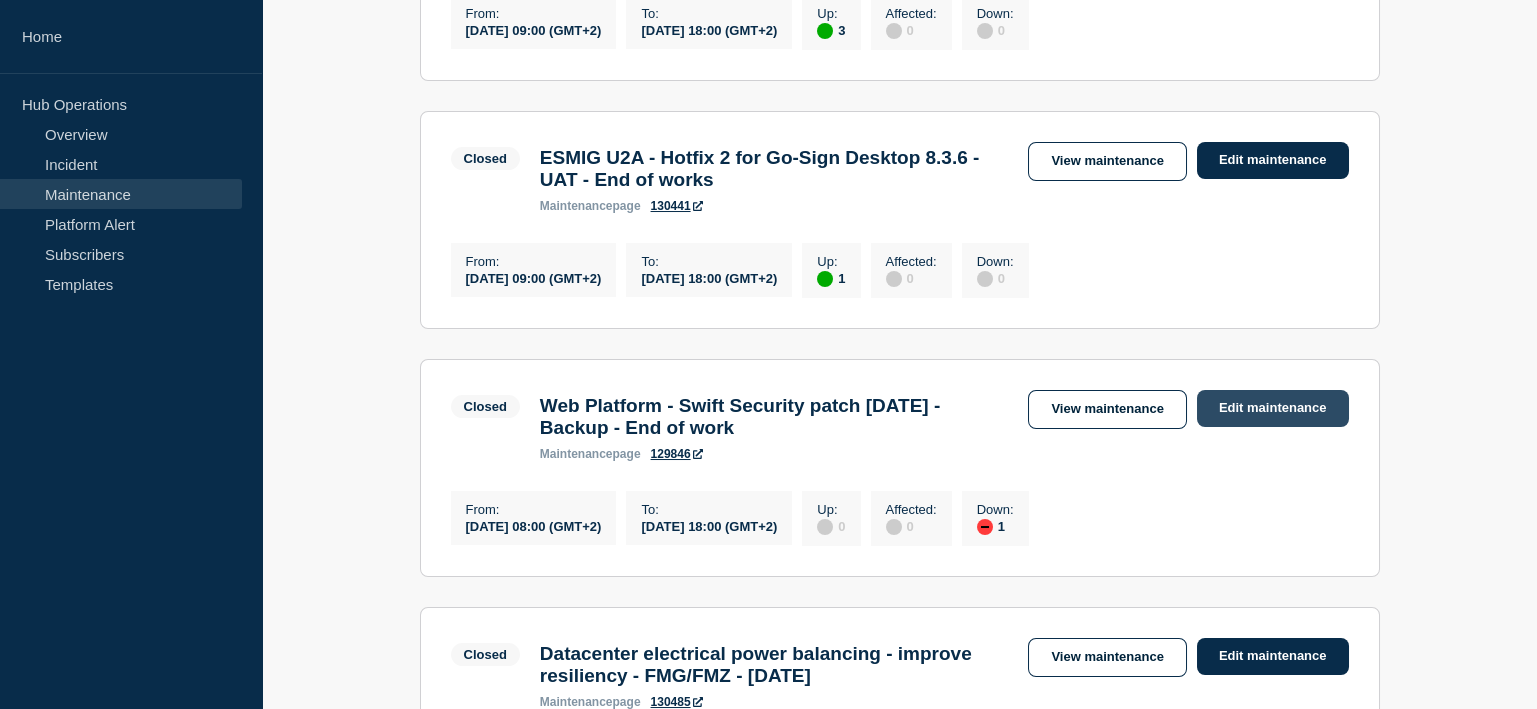 click on "Edit maintenance" at bounding box center [1273, 408] 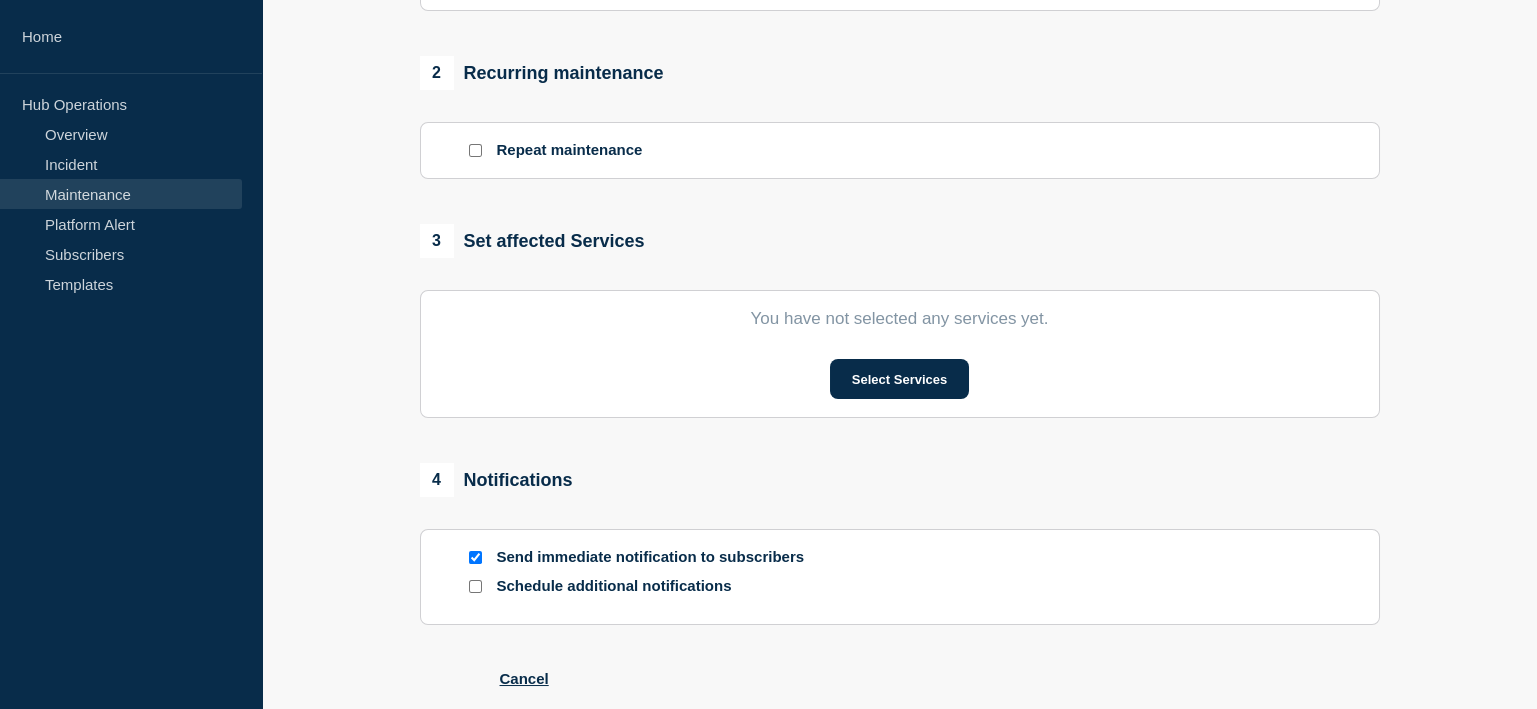 type on "Web Platform - Swift Security patch [DATE] - Backup - End of work" 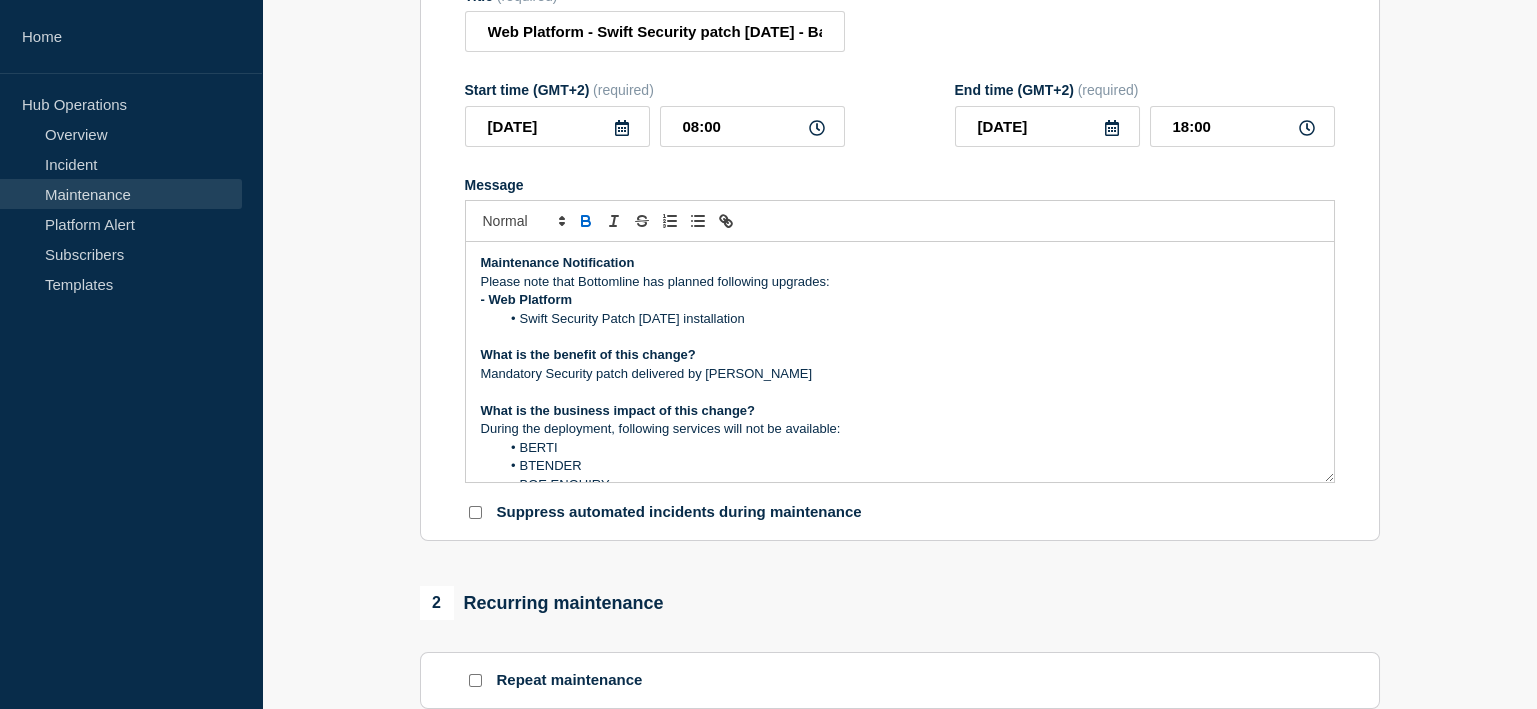 scroll, scrollTop: 299, scrollLeft: 0, axis: vertical 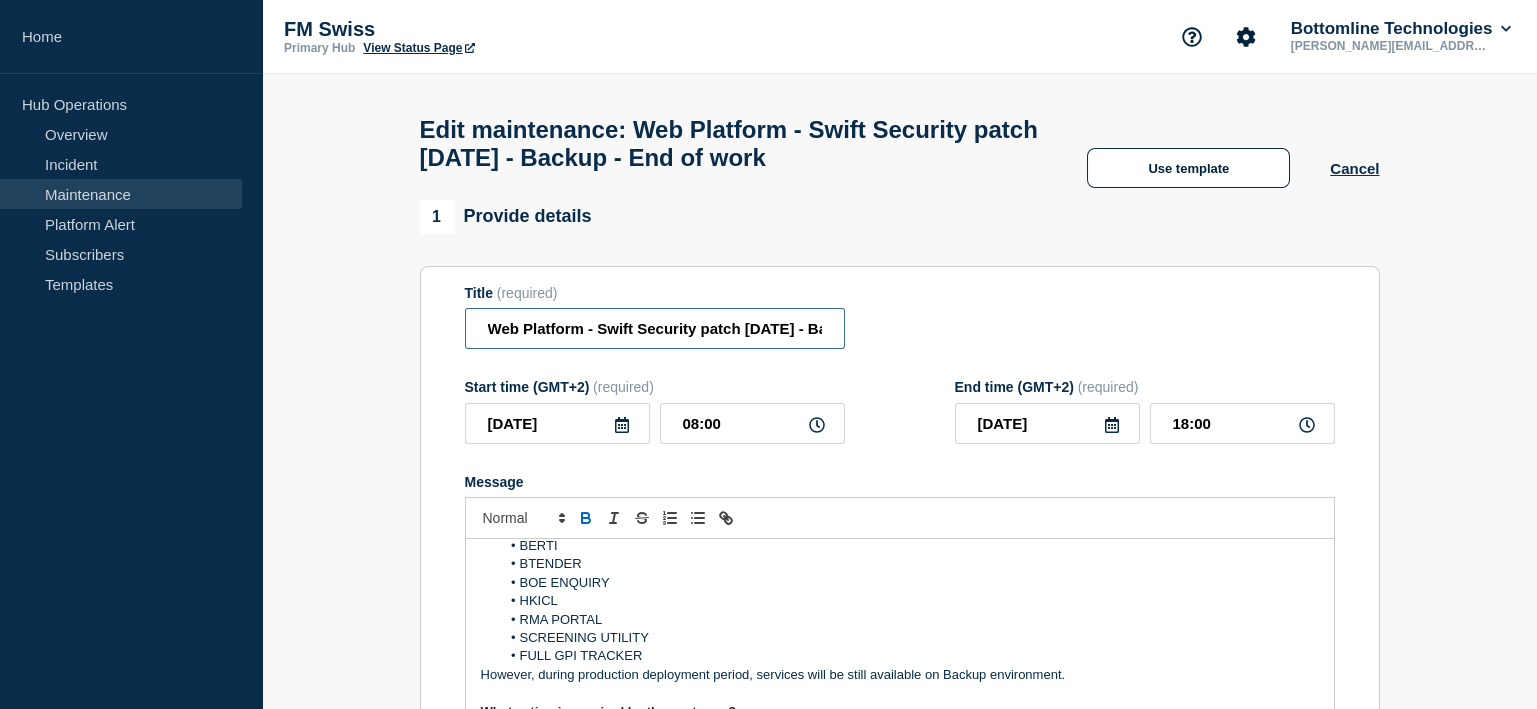 click on "Web Platform - Swift Security patch [DATE] - Backup - End of work" at bounding box center (655, 328) 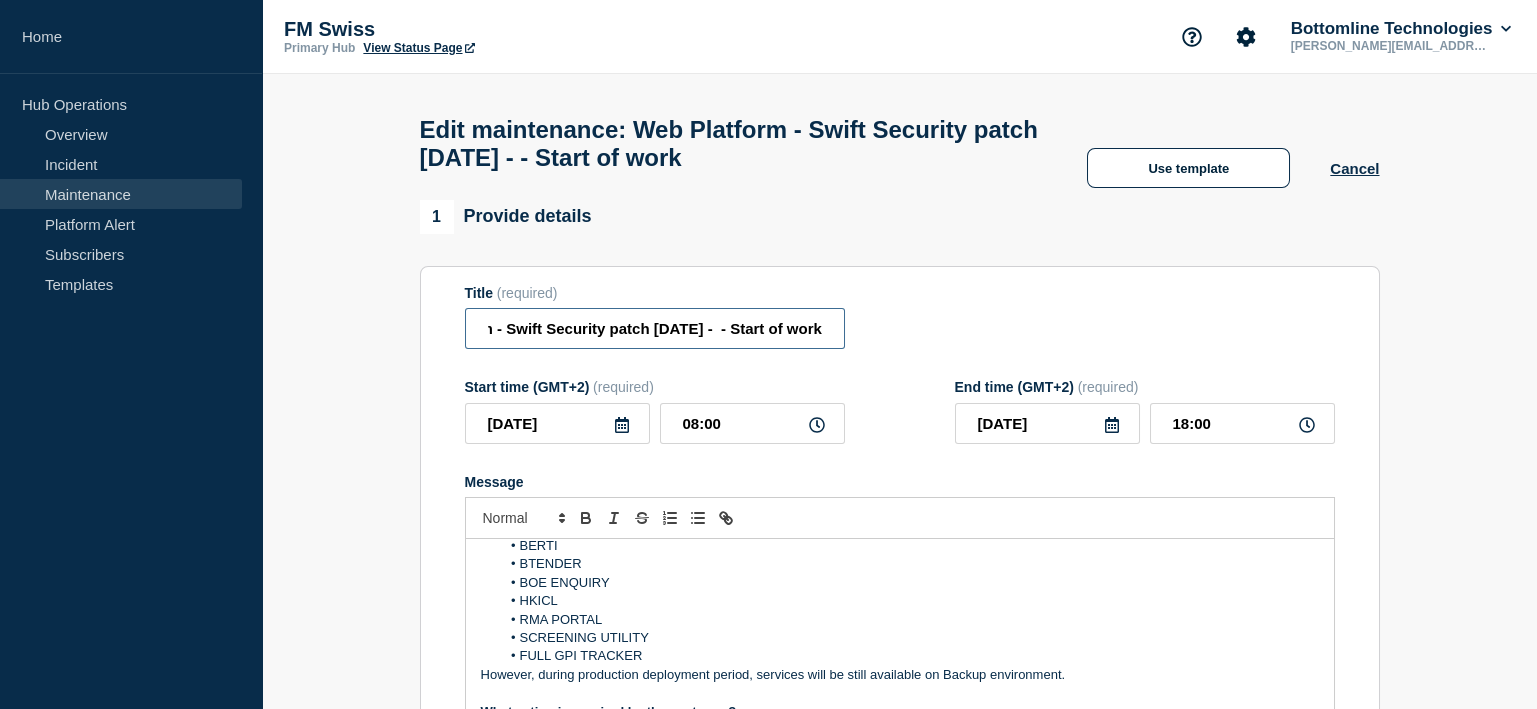 scroll, scrollTop: 0, scrollLeft: 82, axis: horizontal 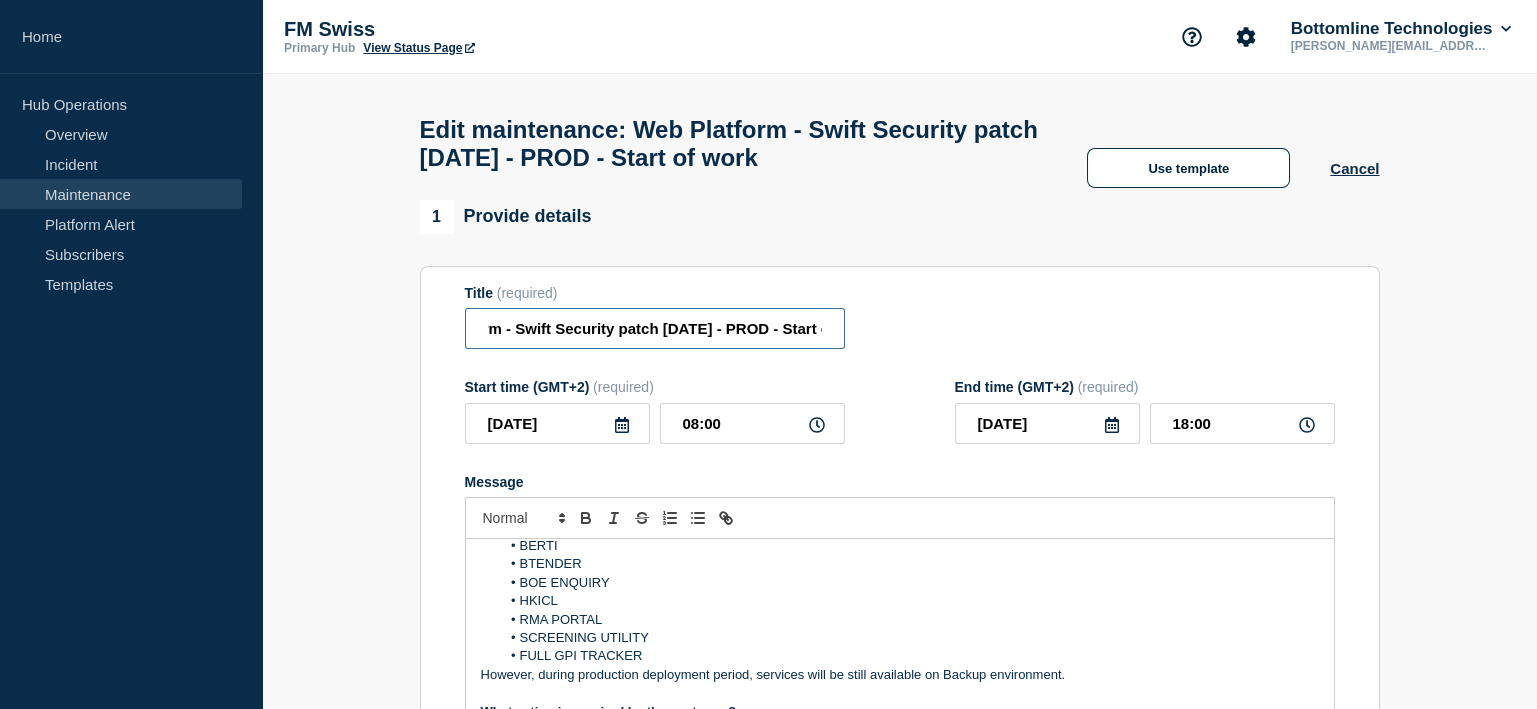 type on "Web Platform - Swift Security patch [DATE] - PROD - Start of work" 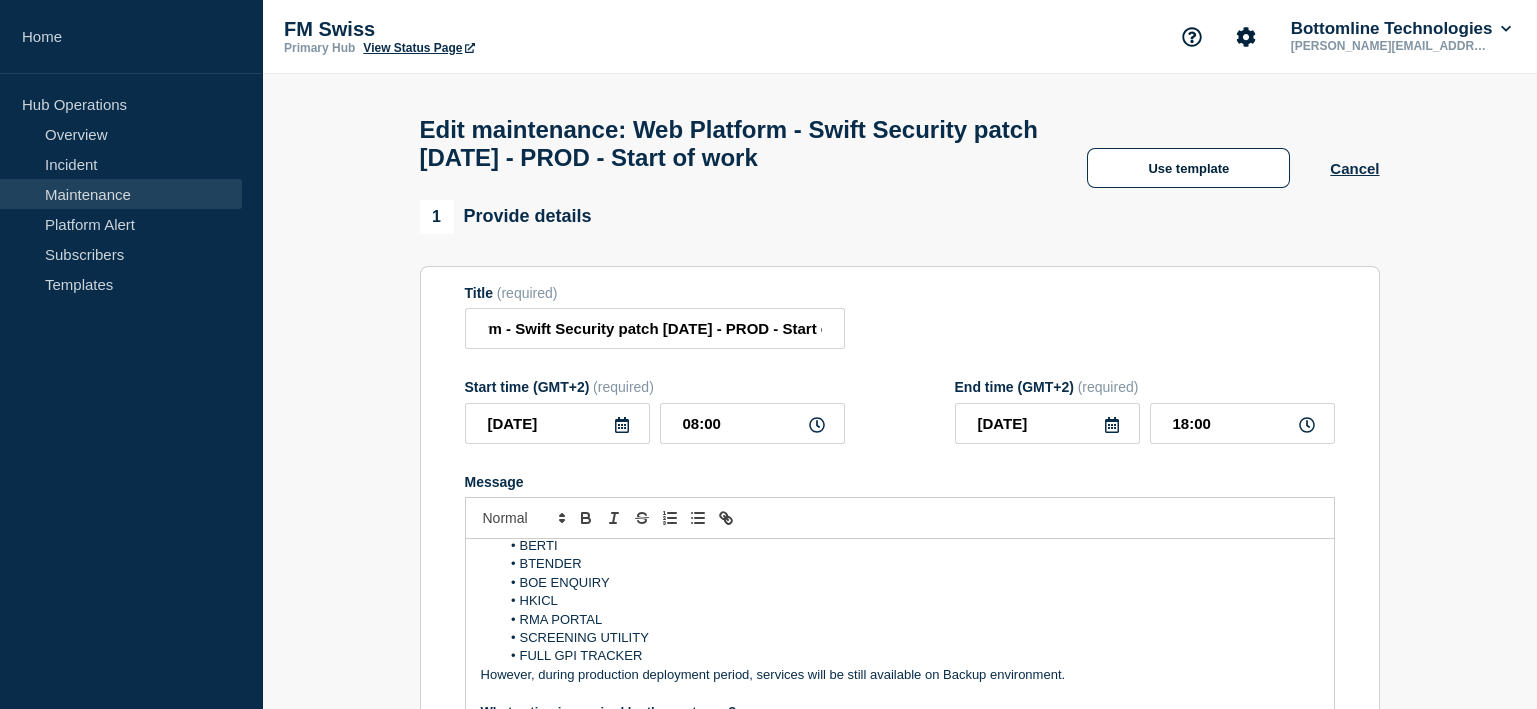scroll, scrollTop: 0, scrollLeft: 0, axis: both 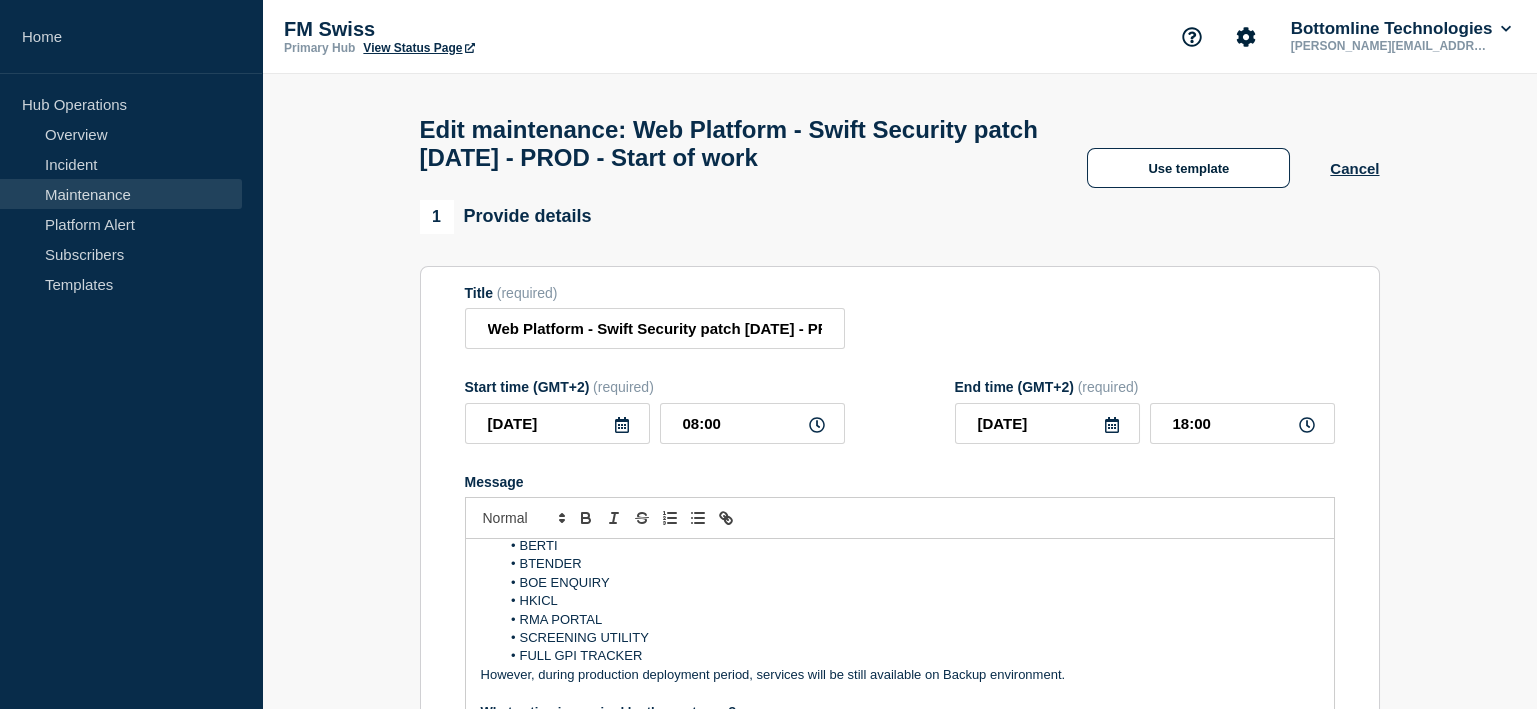 click 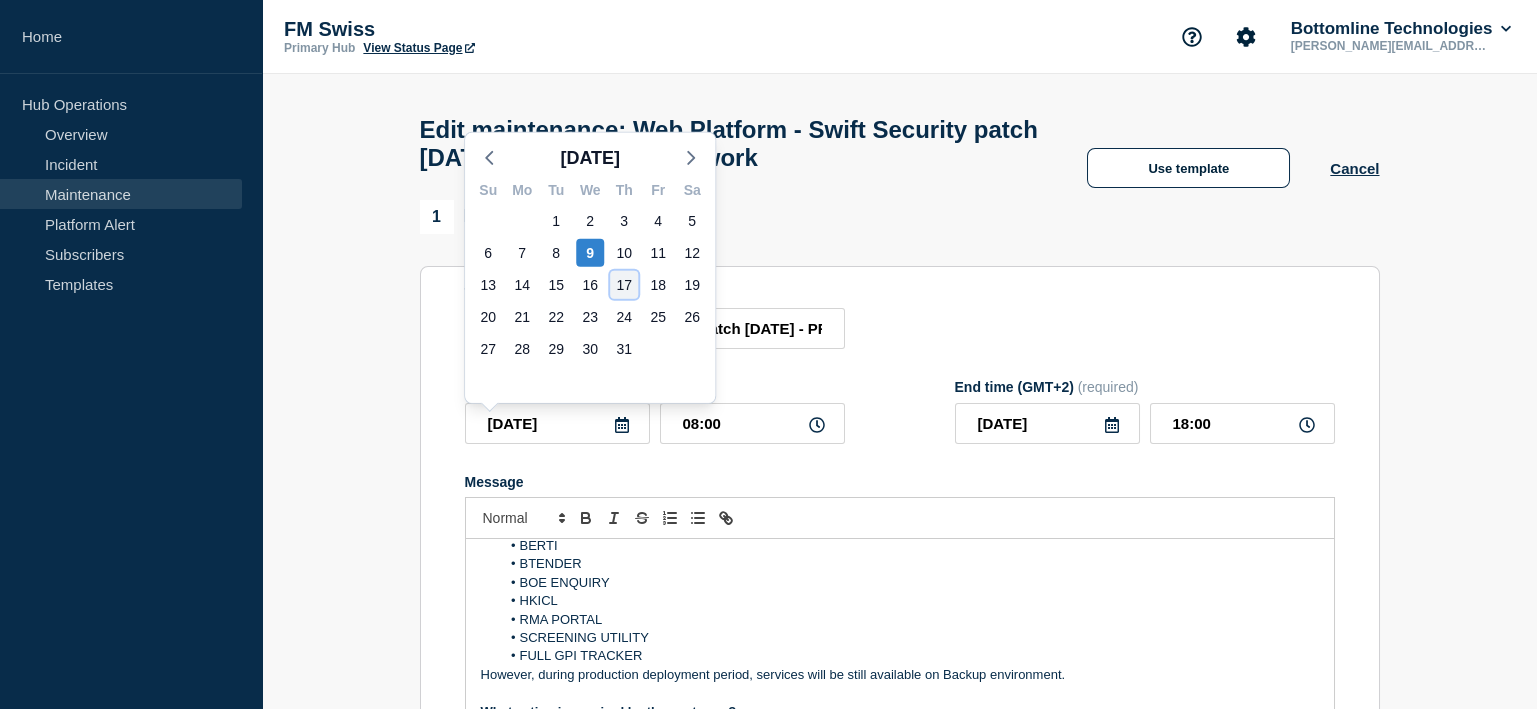 click on "17" 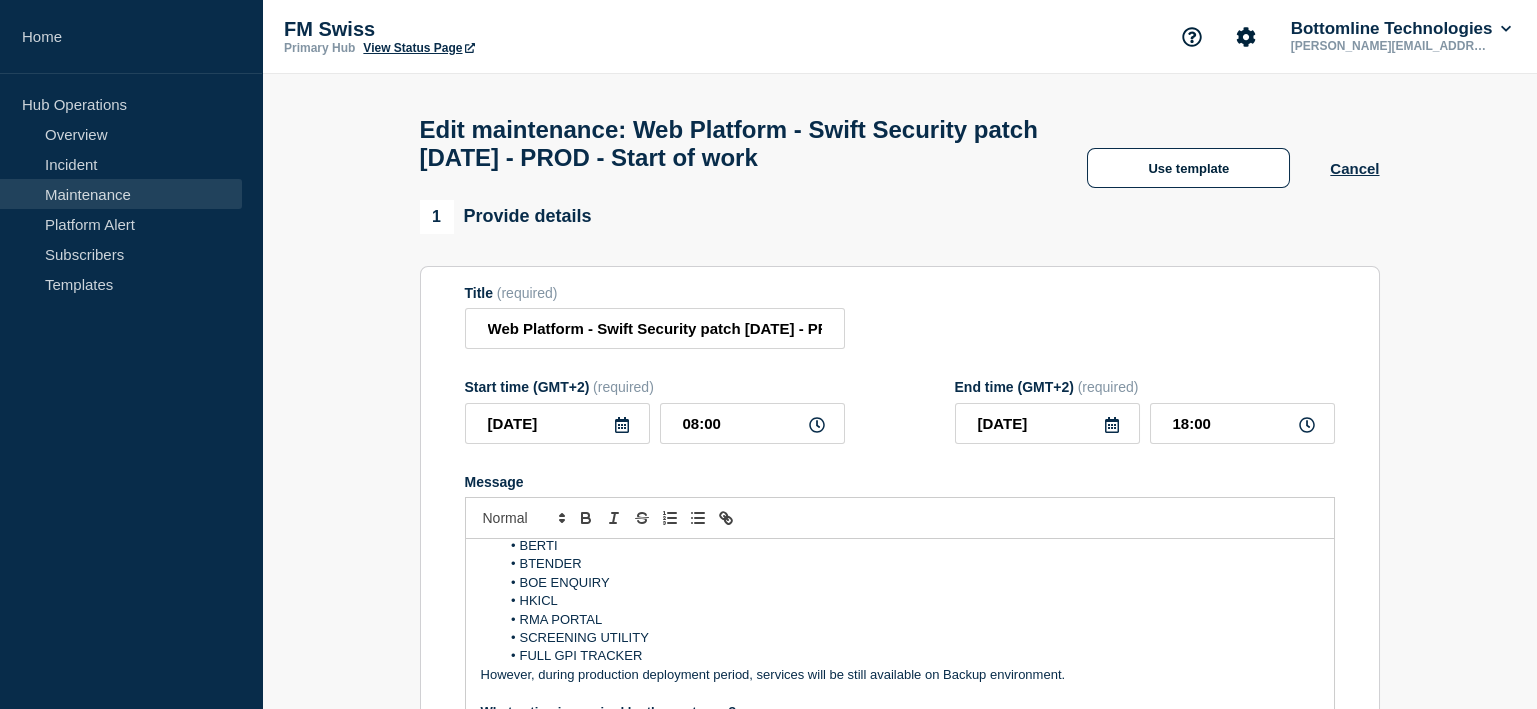 click 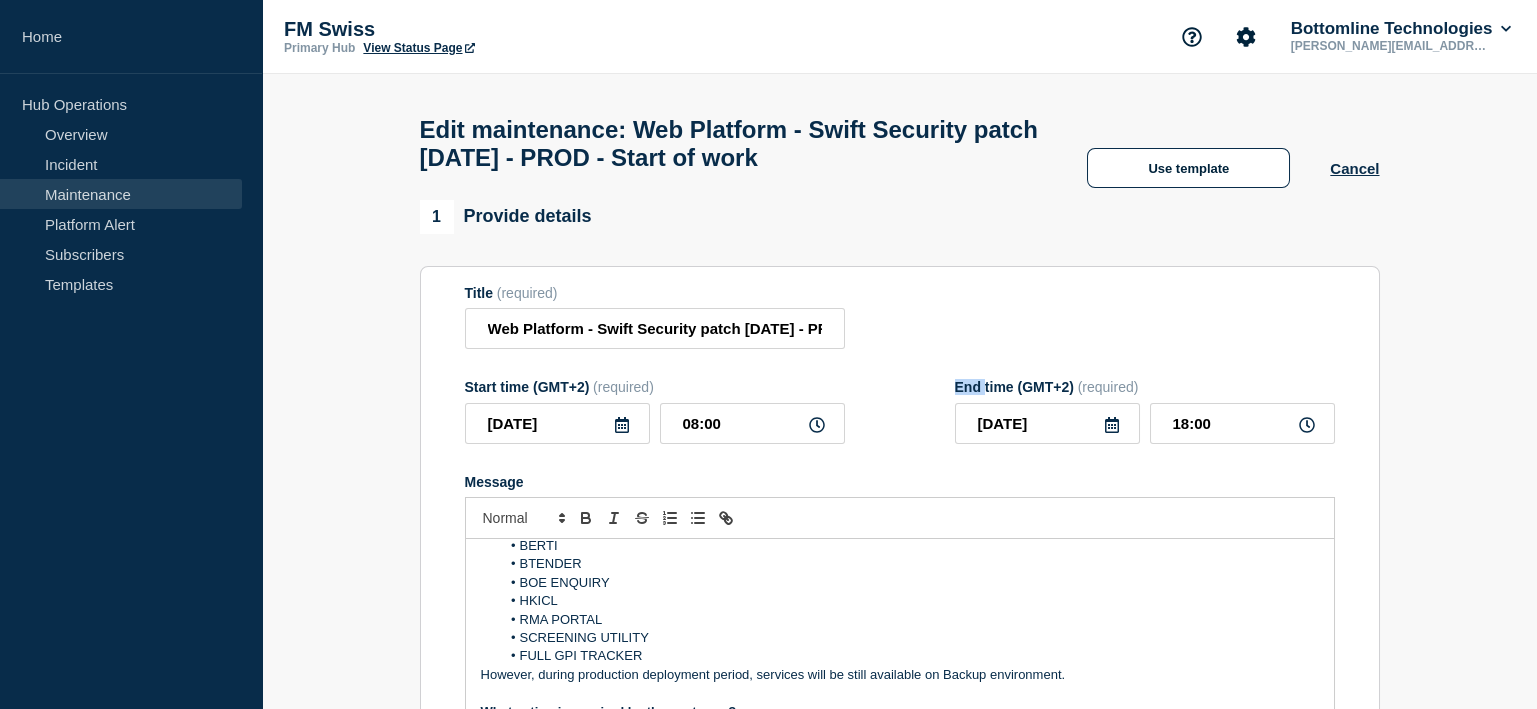 click 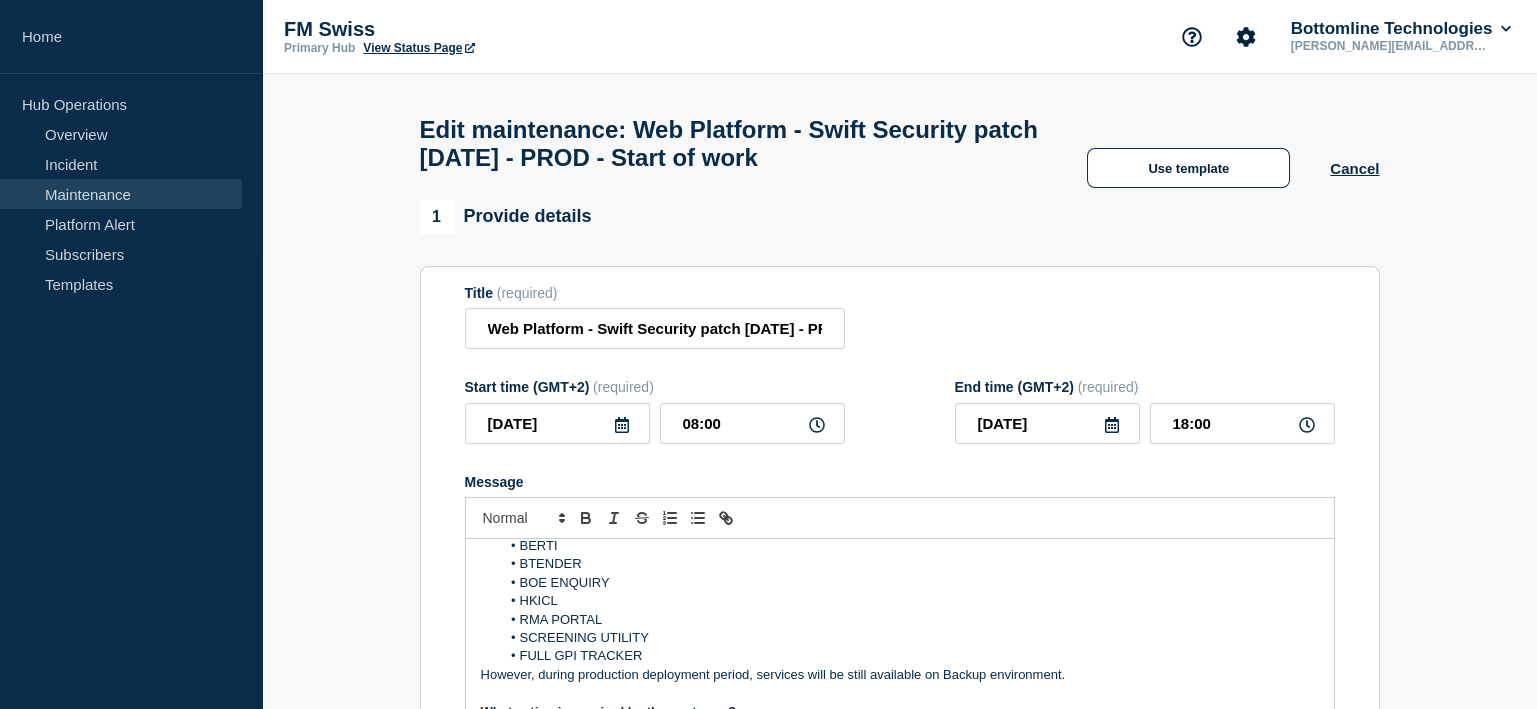 click 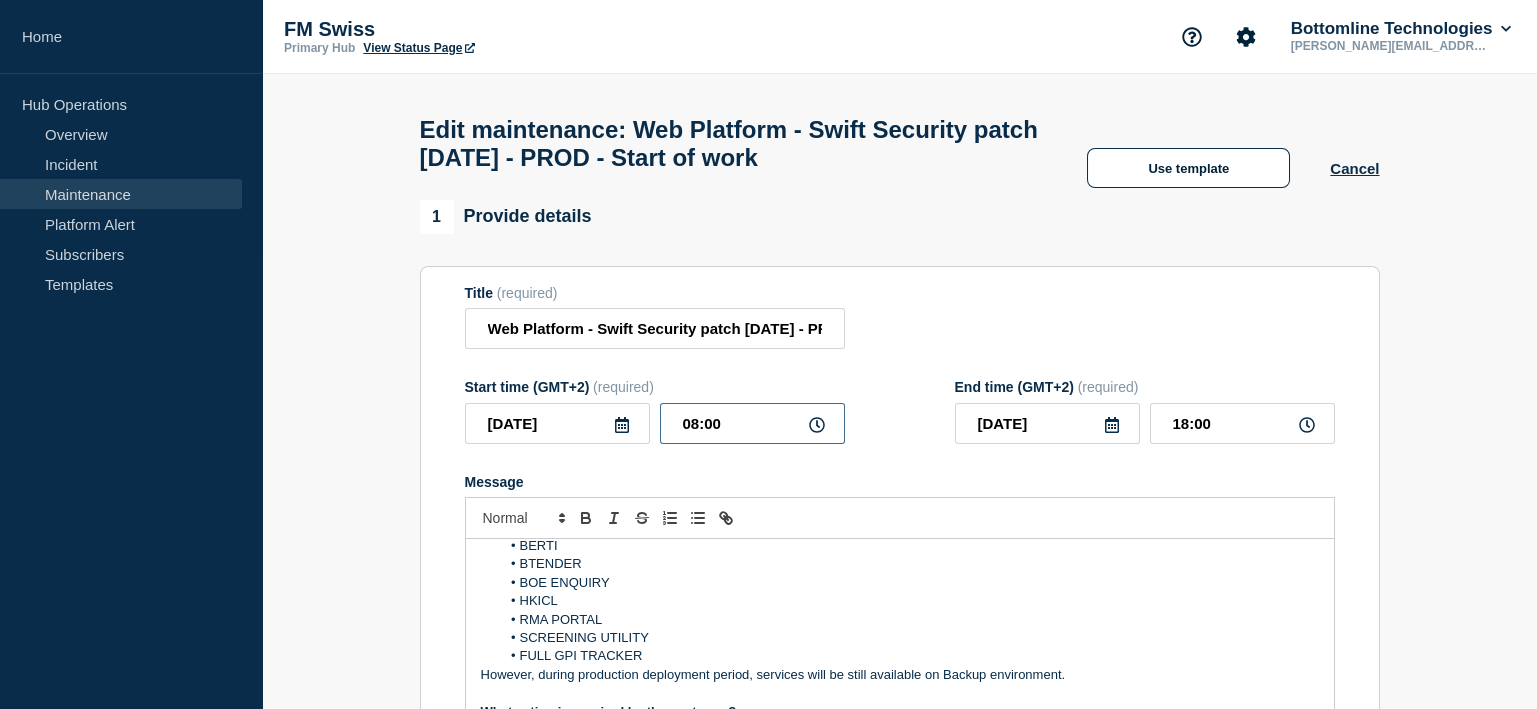 click on "08:00" at bounding box center (752, 423) 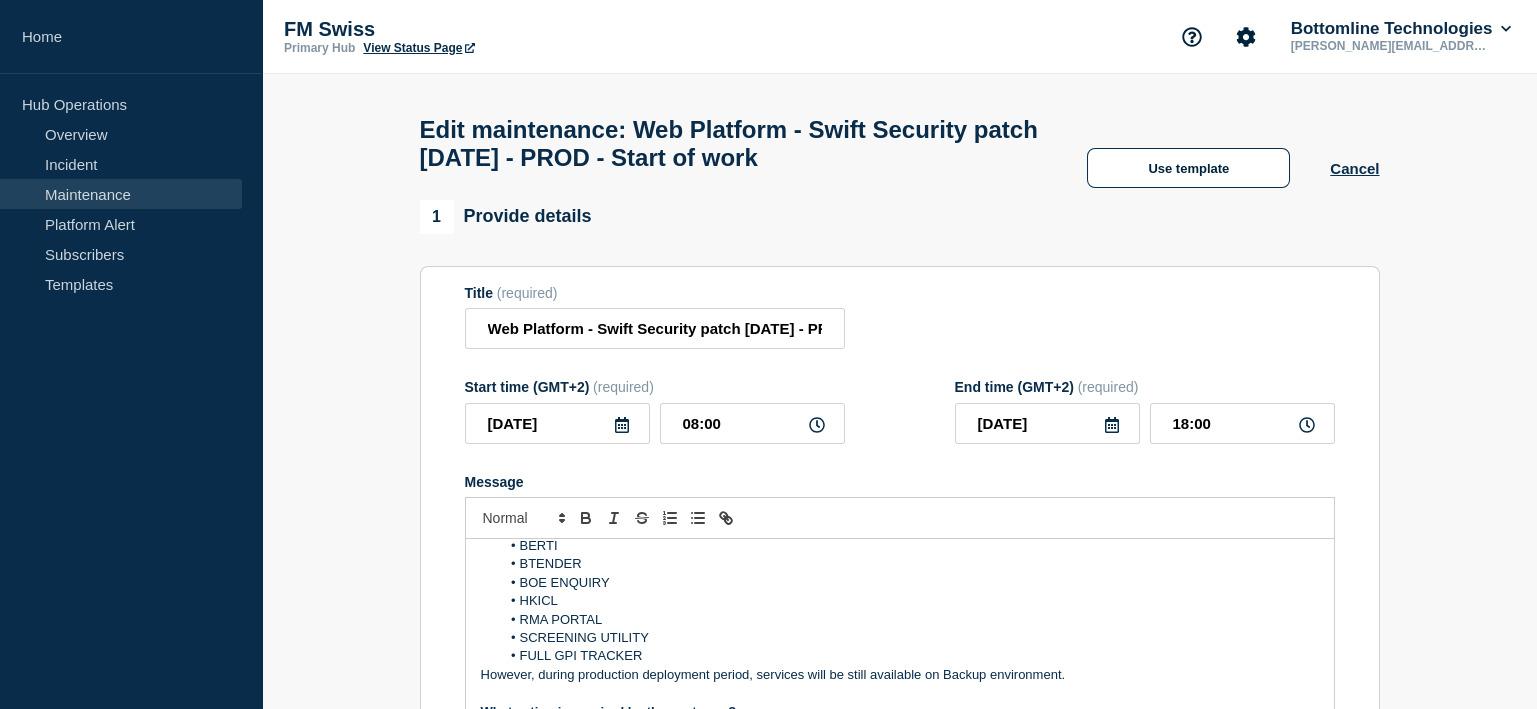 click 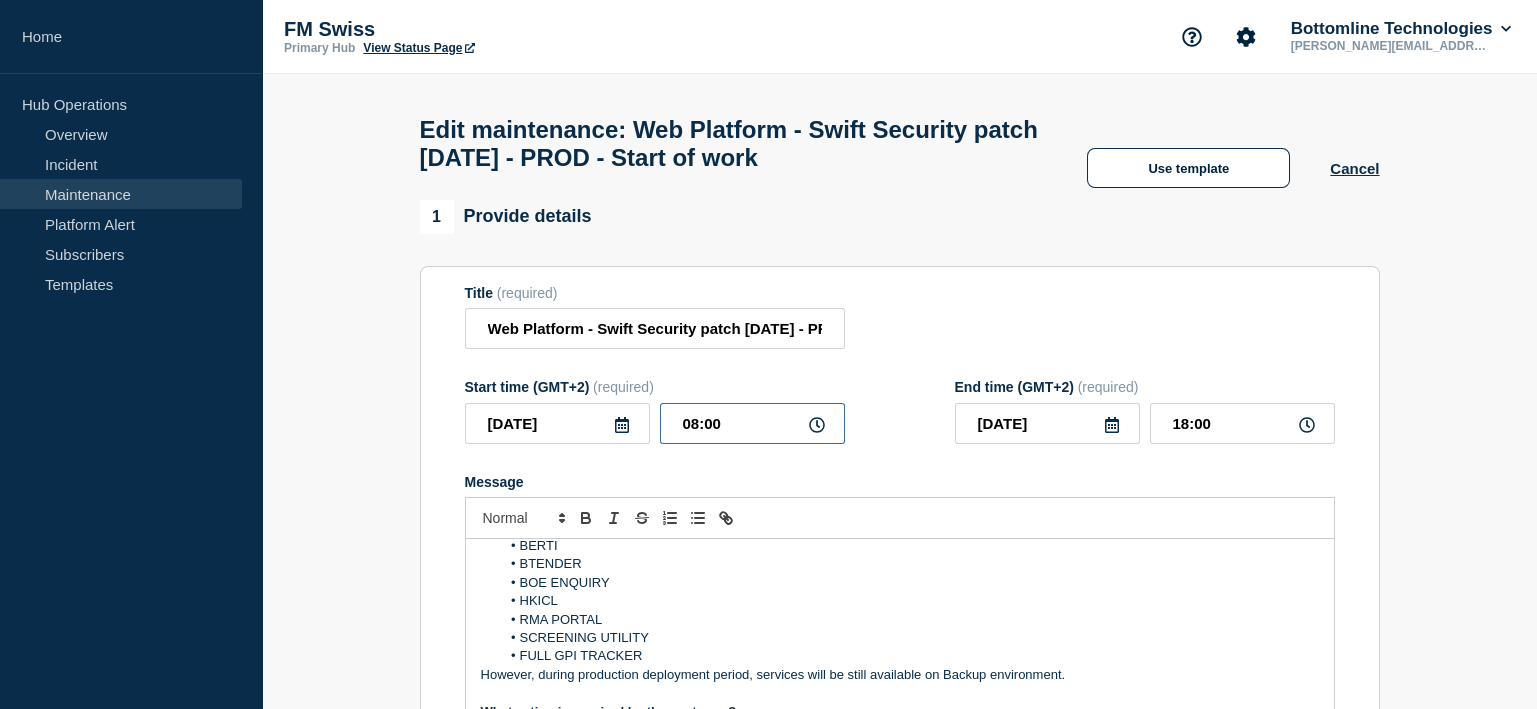 click on "08:00" at bounding box center (752, 423) 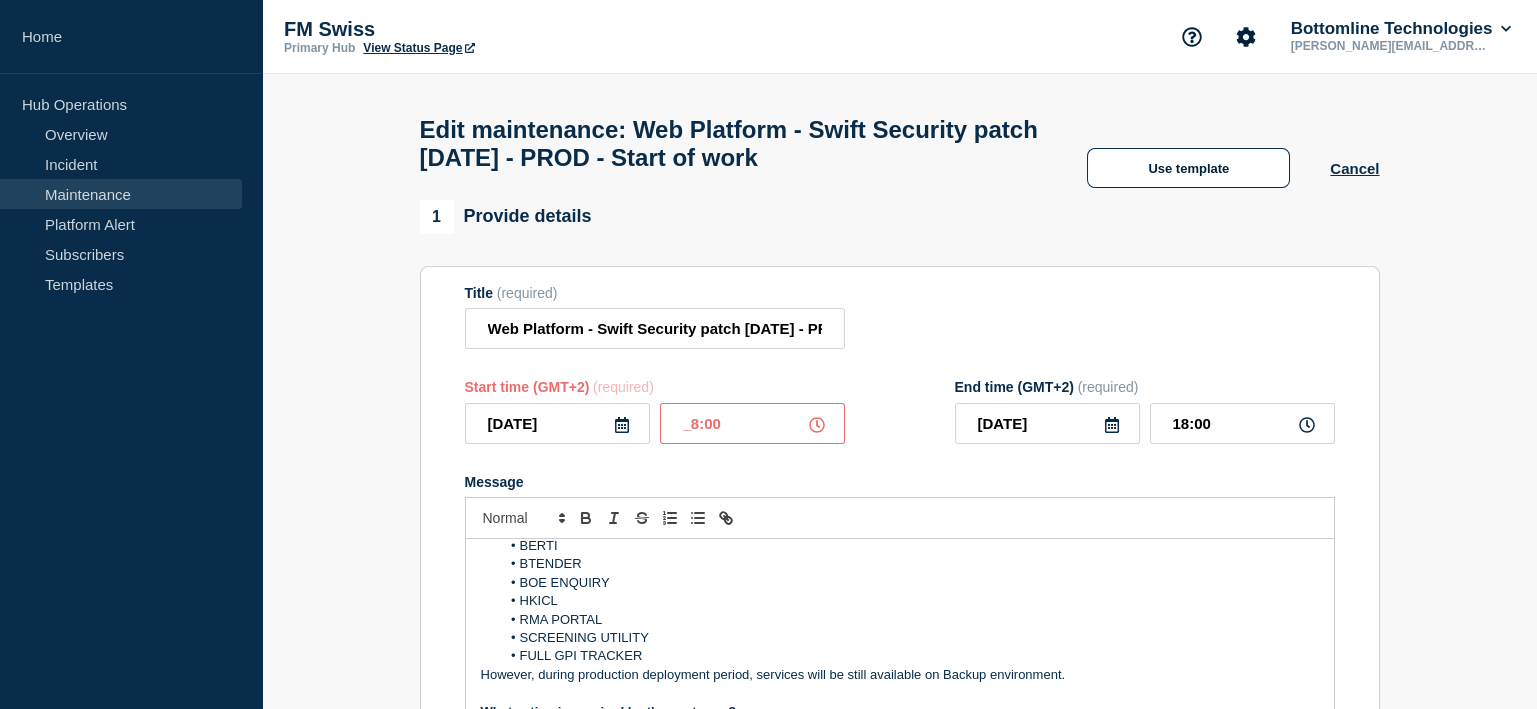 type on "18:00" 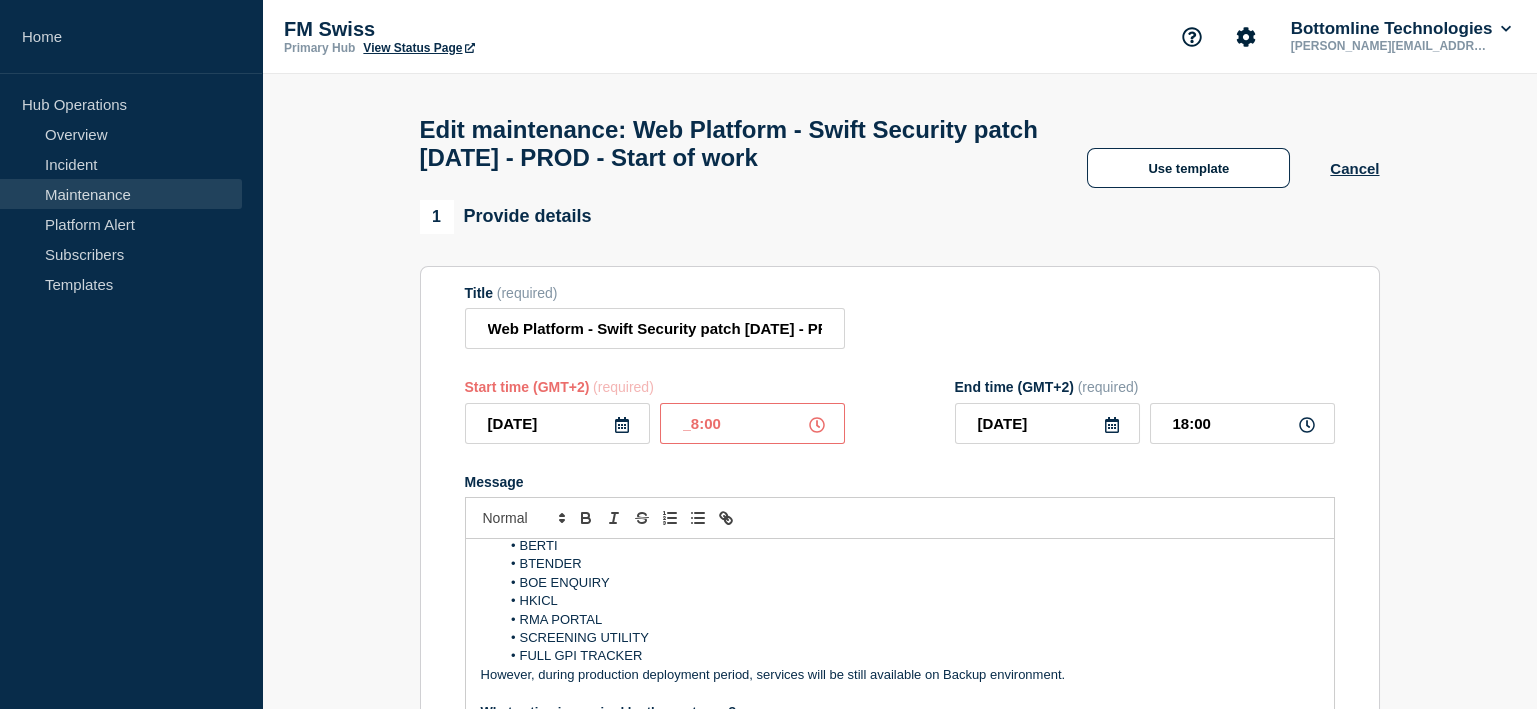 type on "[DATE]" 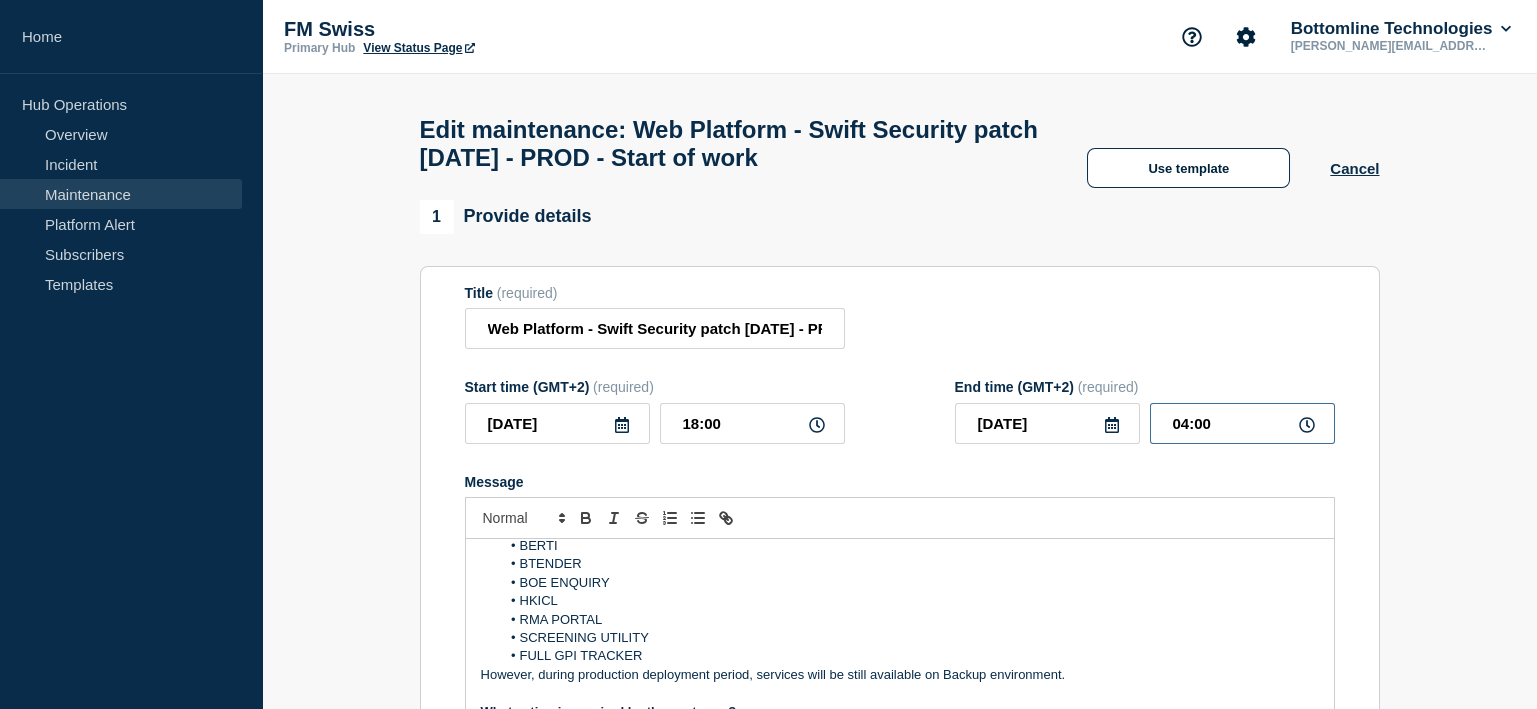 click on "04:00" at bounding box center [1242, 423] 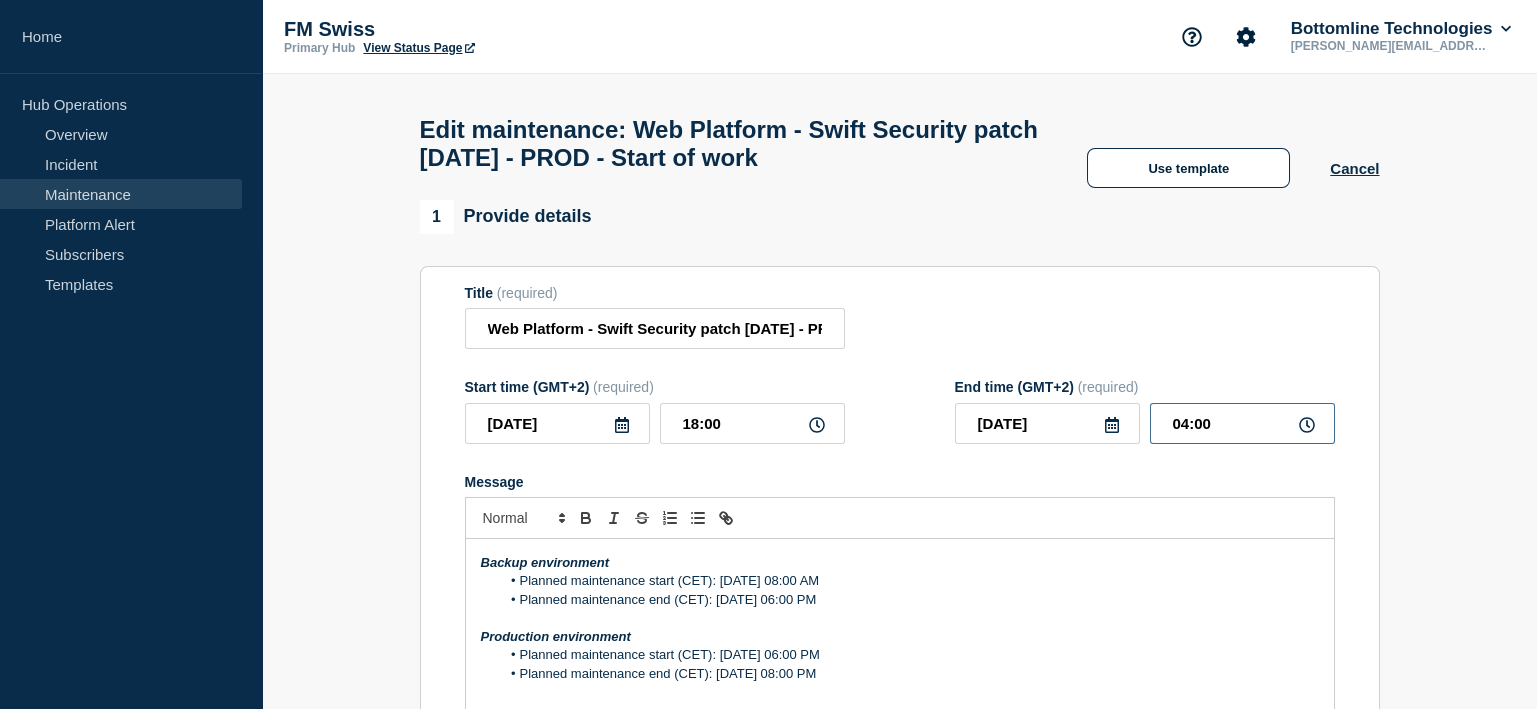 scroll, scrollTop: 521, scrollLeft: 0, axis: vertical 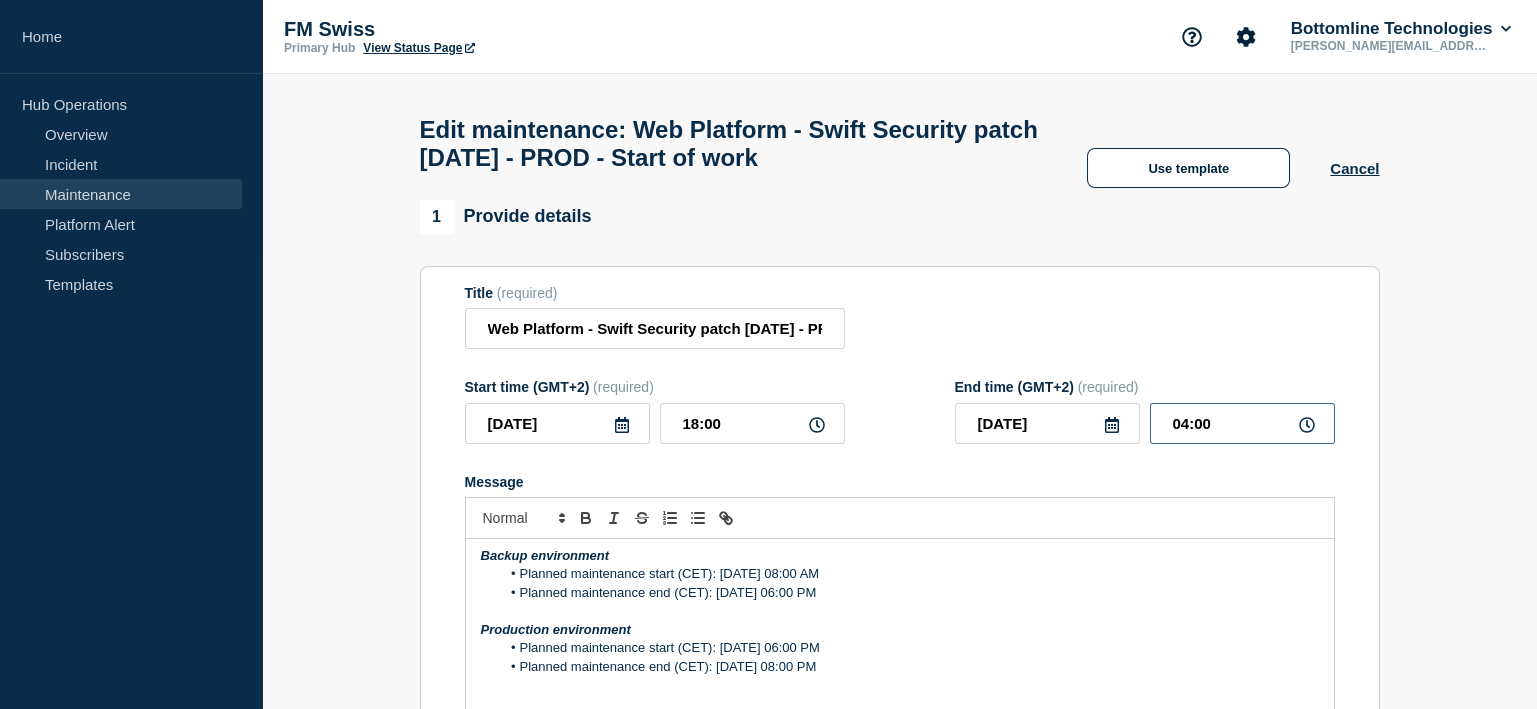 drag, startPoint x: 1186, startPoint y: 432, endPoint x: 1174, endPoint y: 432, distance: 12 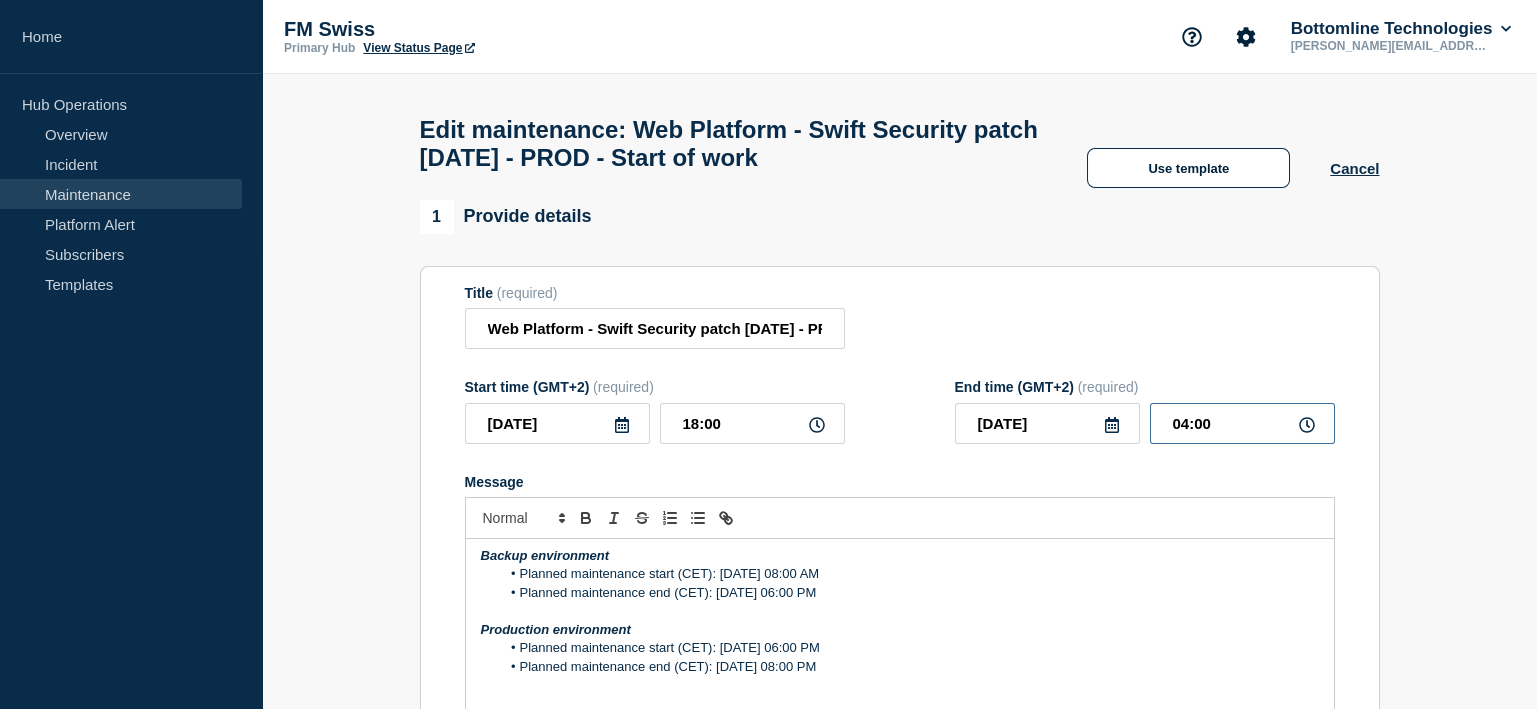 click on "04:00" at bounding box center [1242, 423] 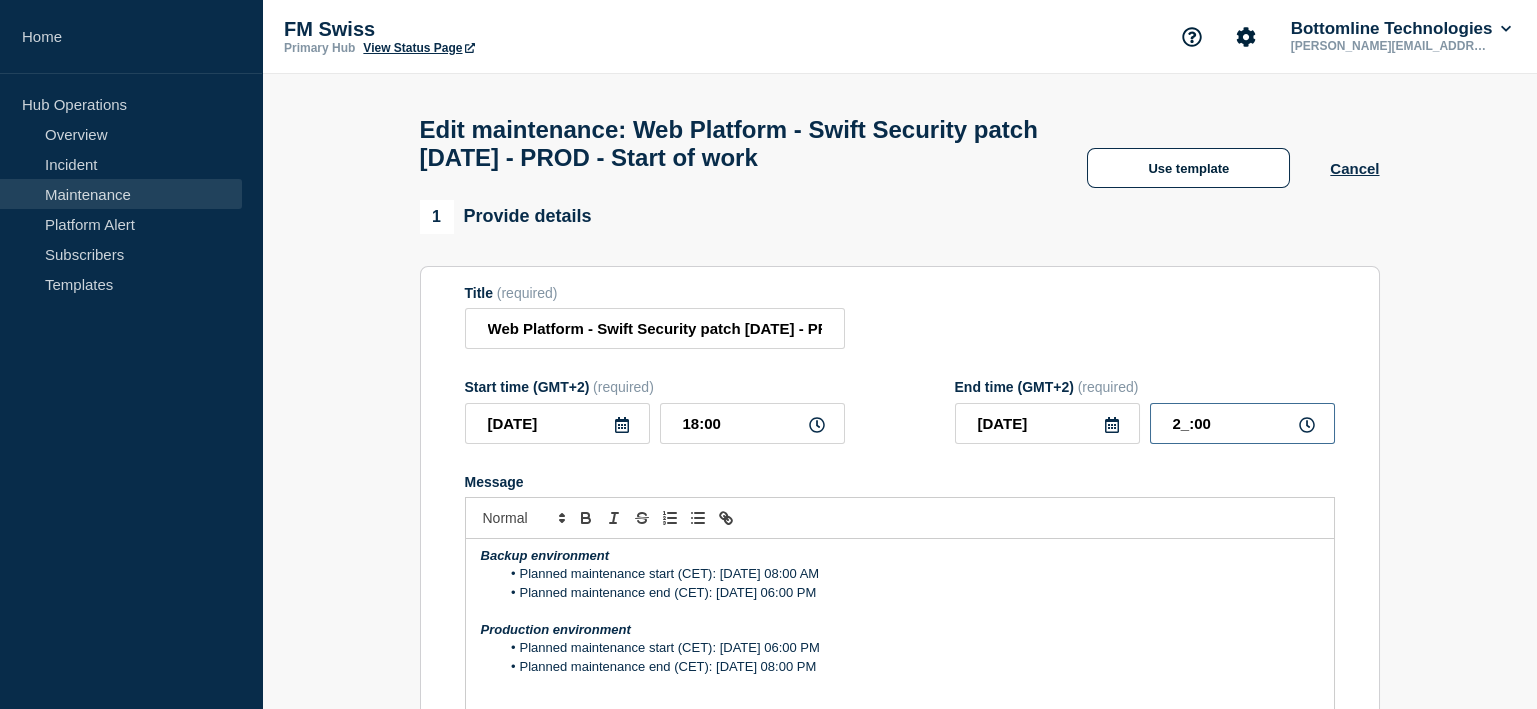type on "20:00" 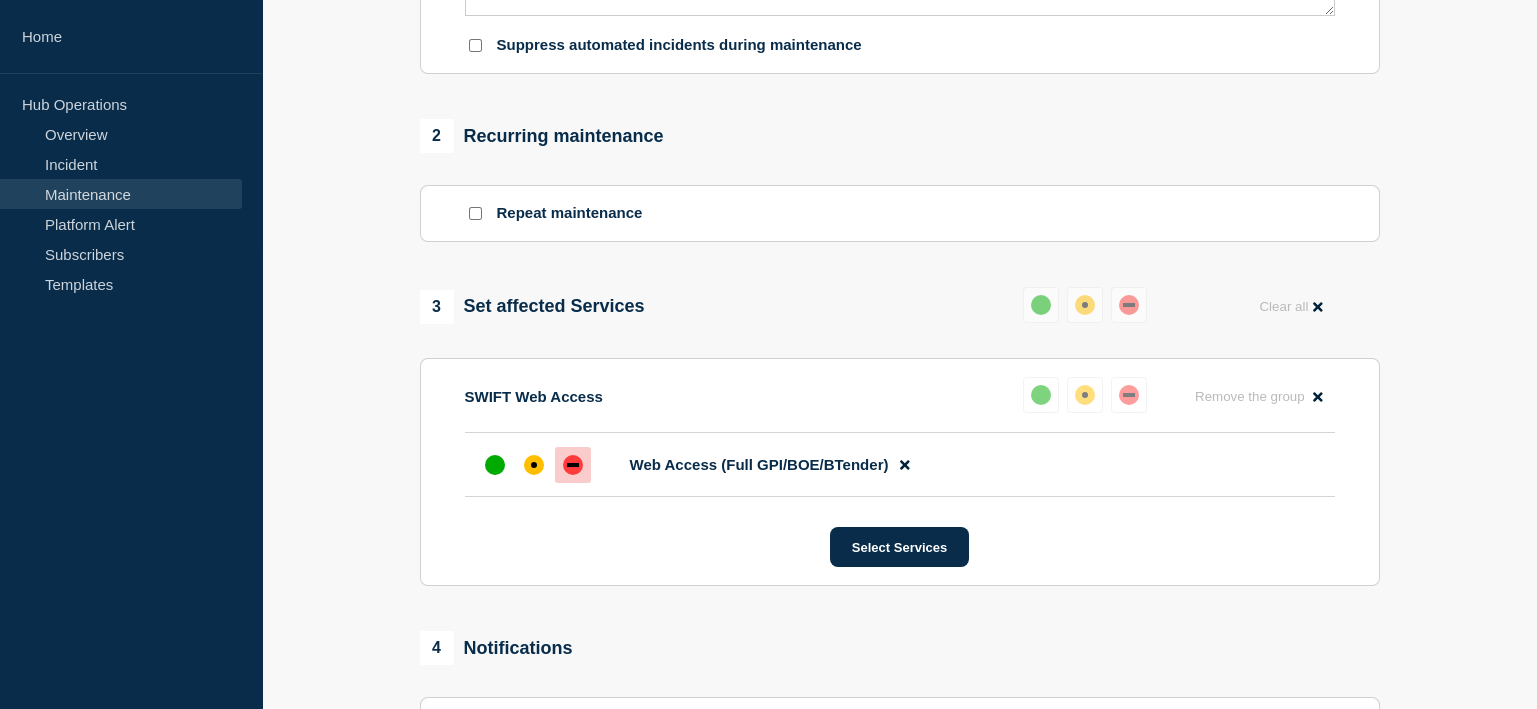 scroll, scrollTop: 899, scrollLeft: 0, axis: vertical 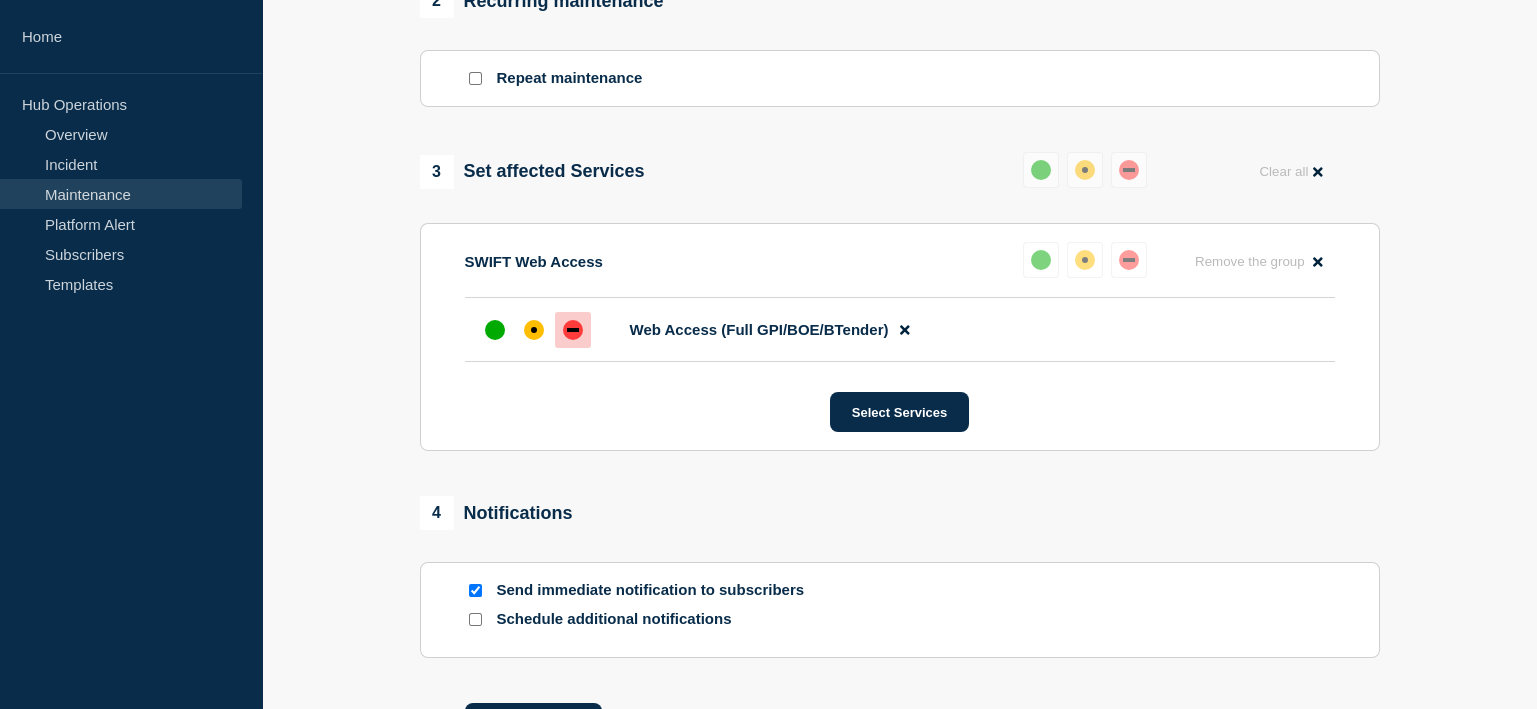 click at bounding box center [475, 590] 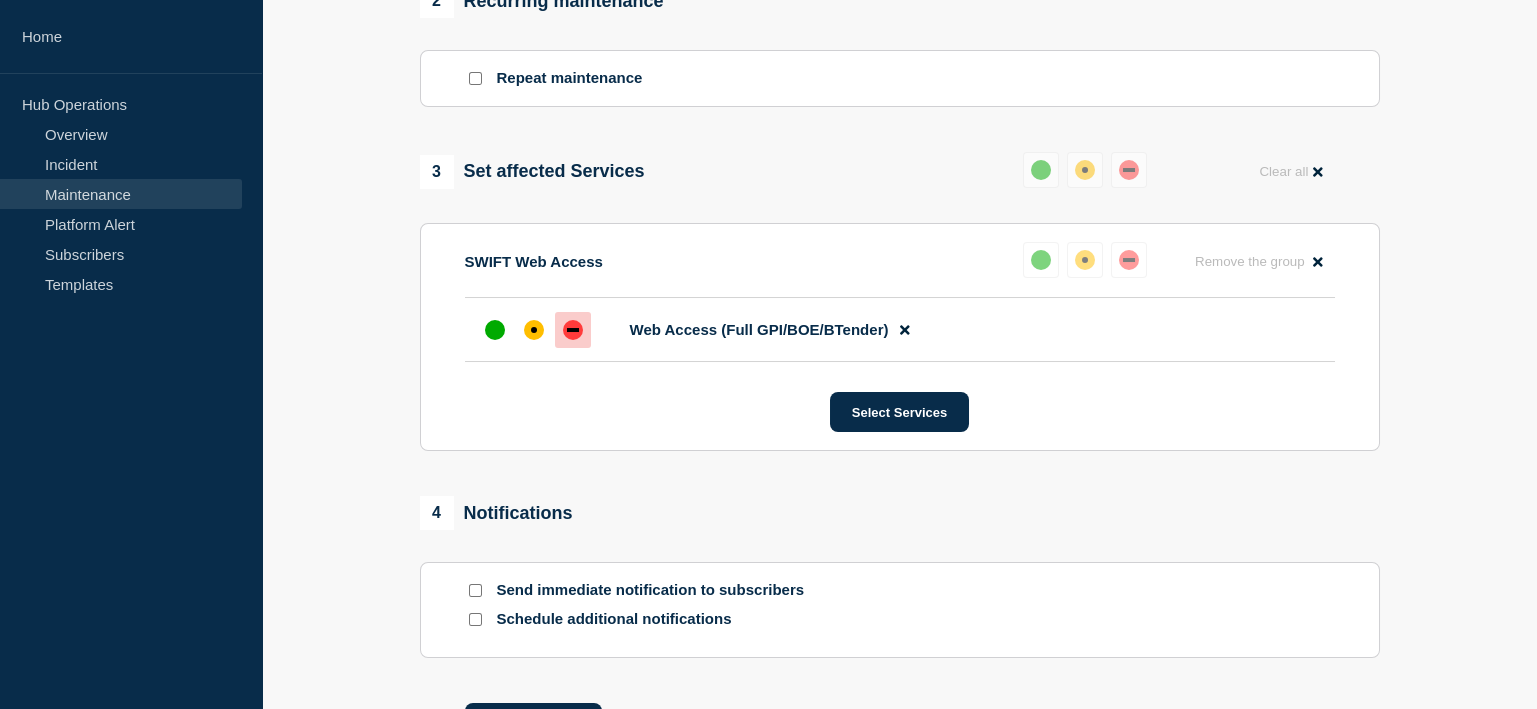 click at bounding box center [475, 619] 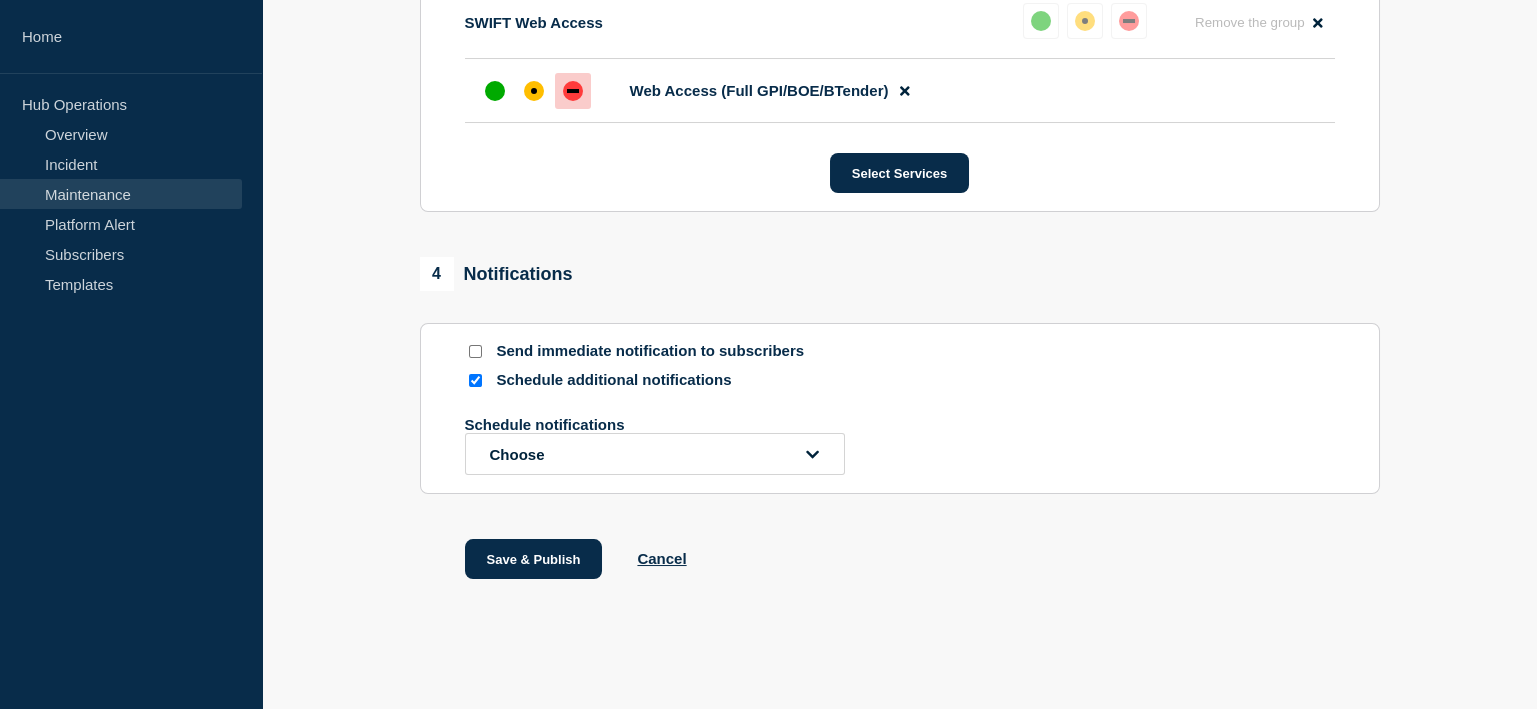 scroll, scrollTop: 1147, scrollLeft: 0, axis: vertical 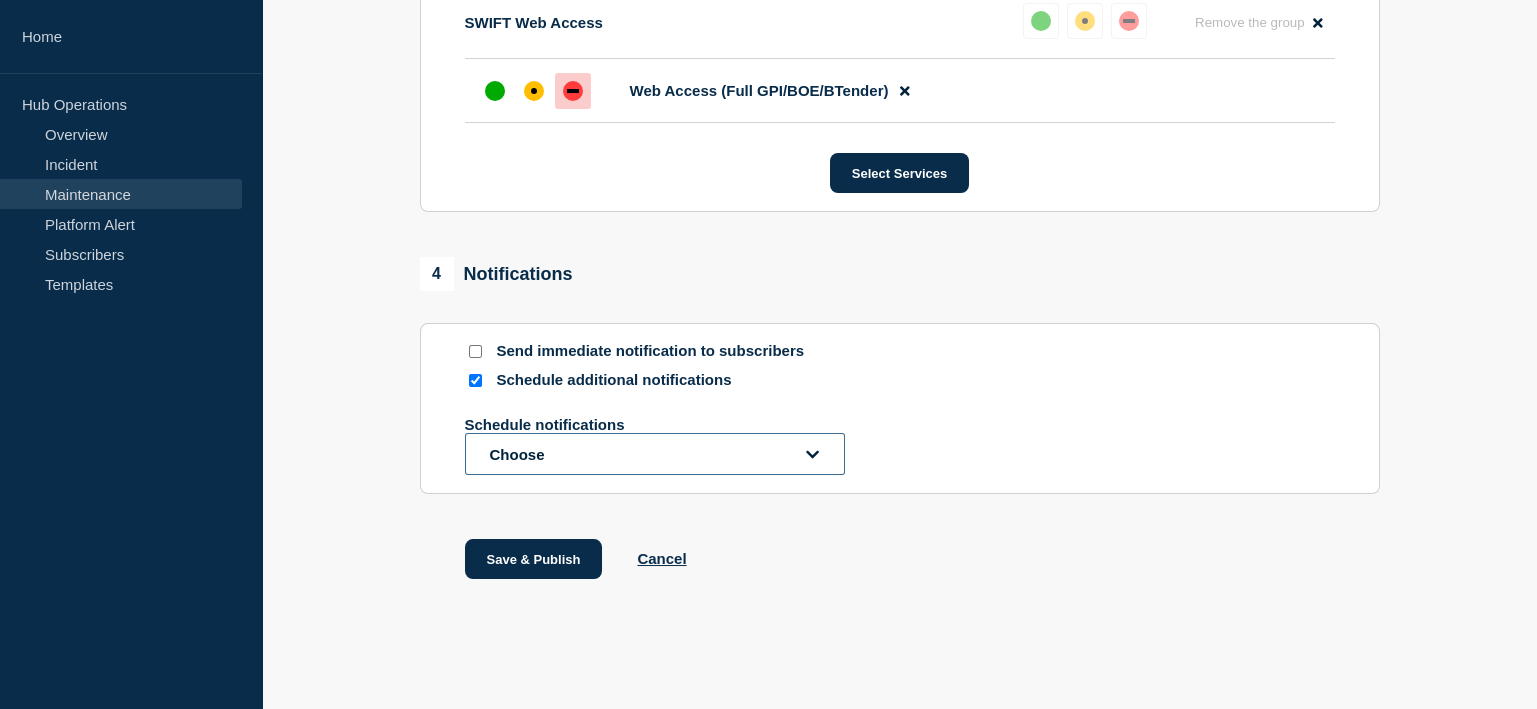 click on "Choose" 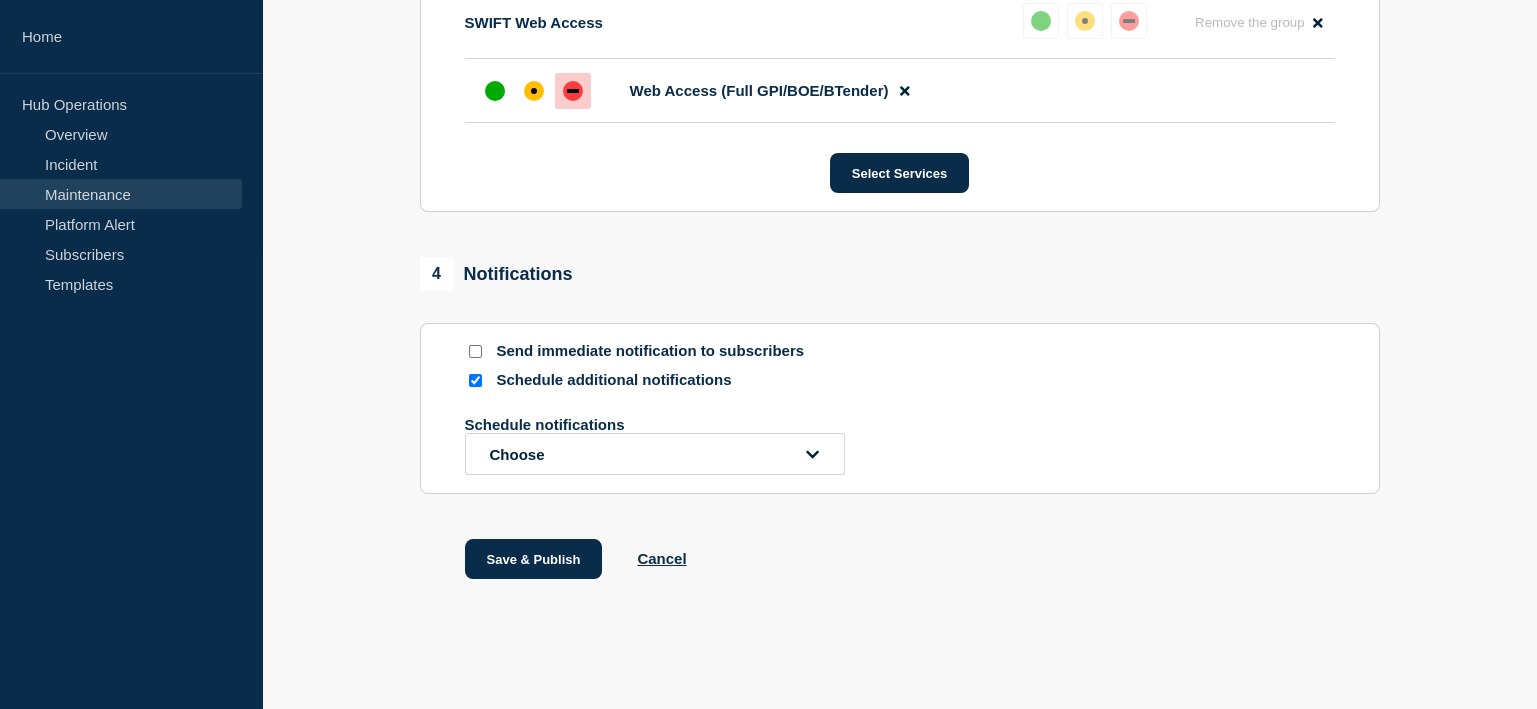 scroll, scrollTop: 1133, scrollLeft: 0, axis: vertical 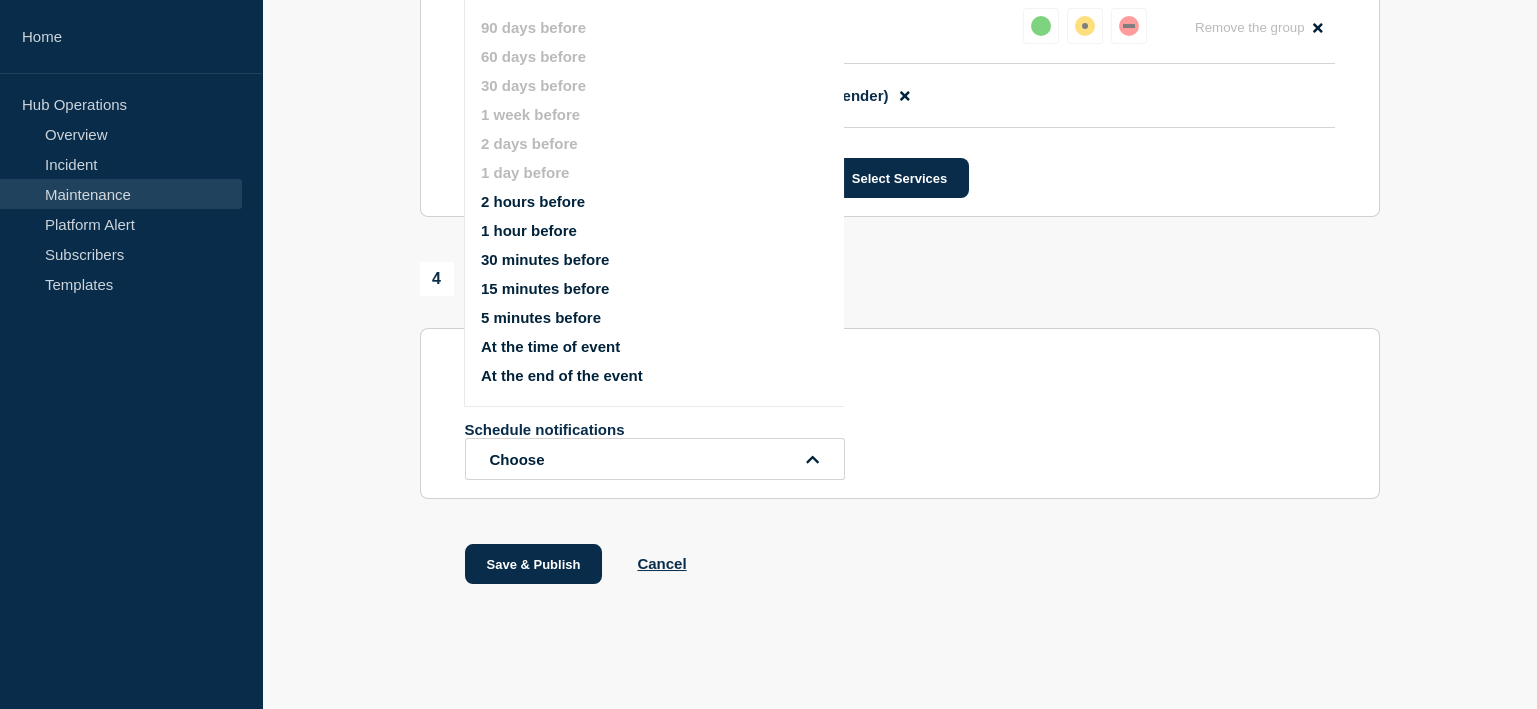 click on "15 minutes before" at bounding box center (545, 288) 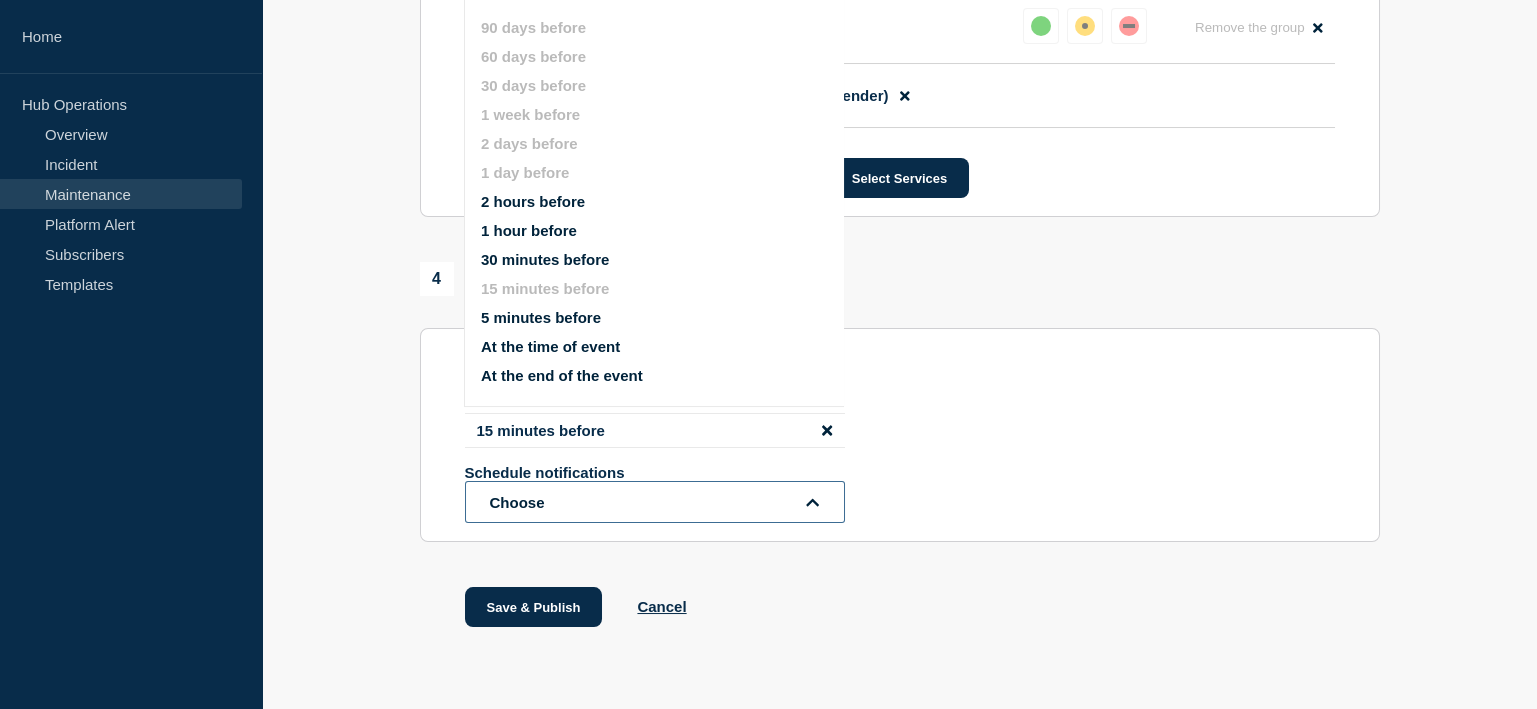 click 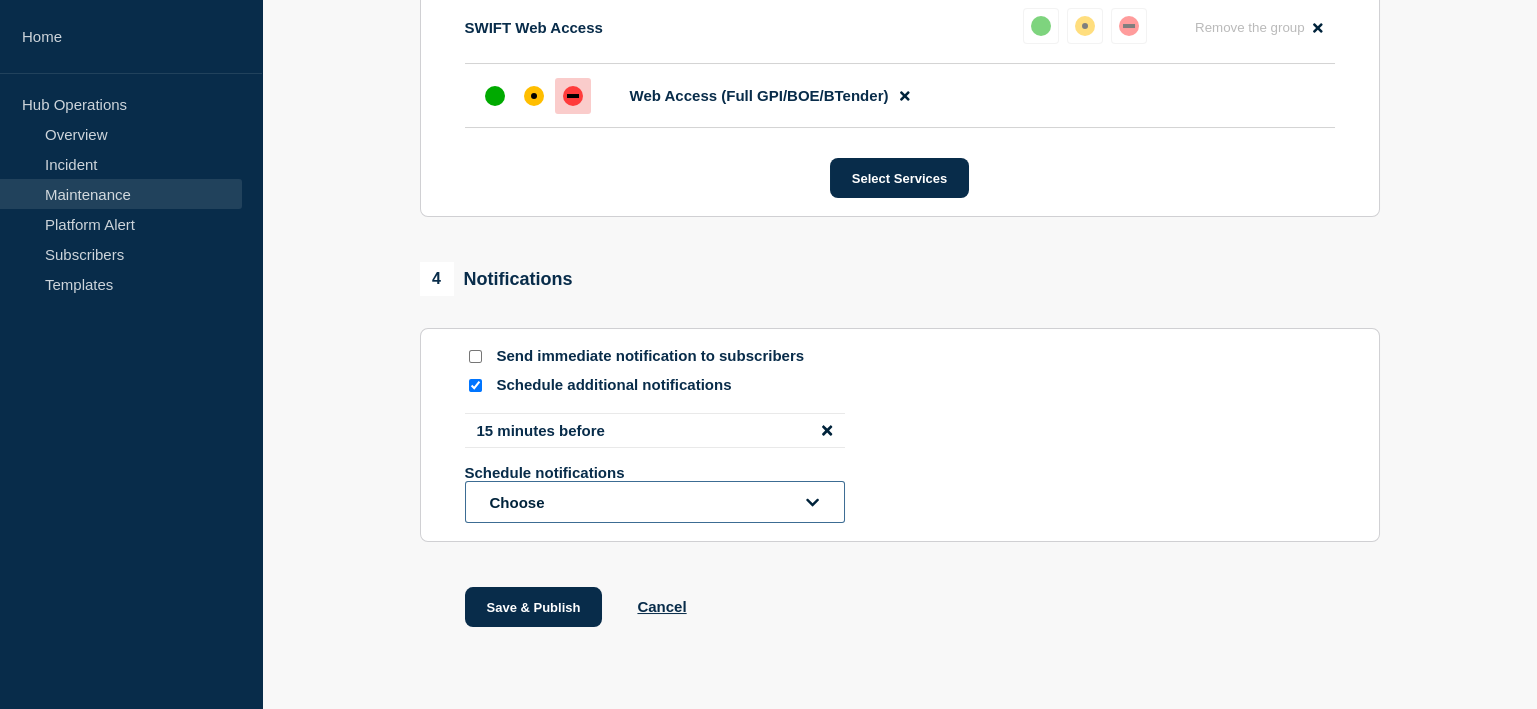 click 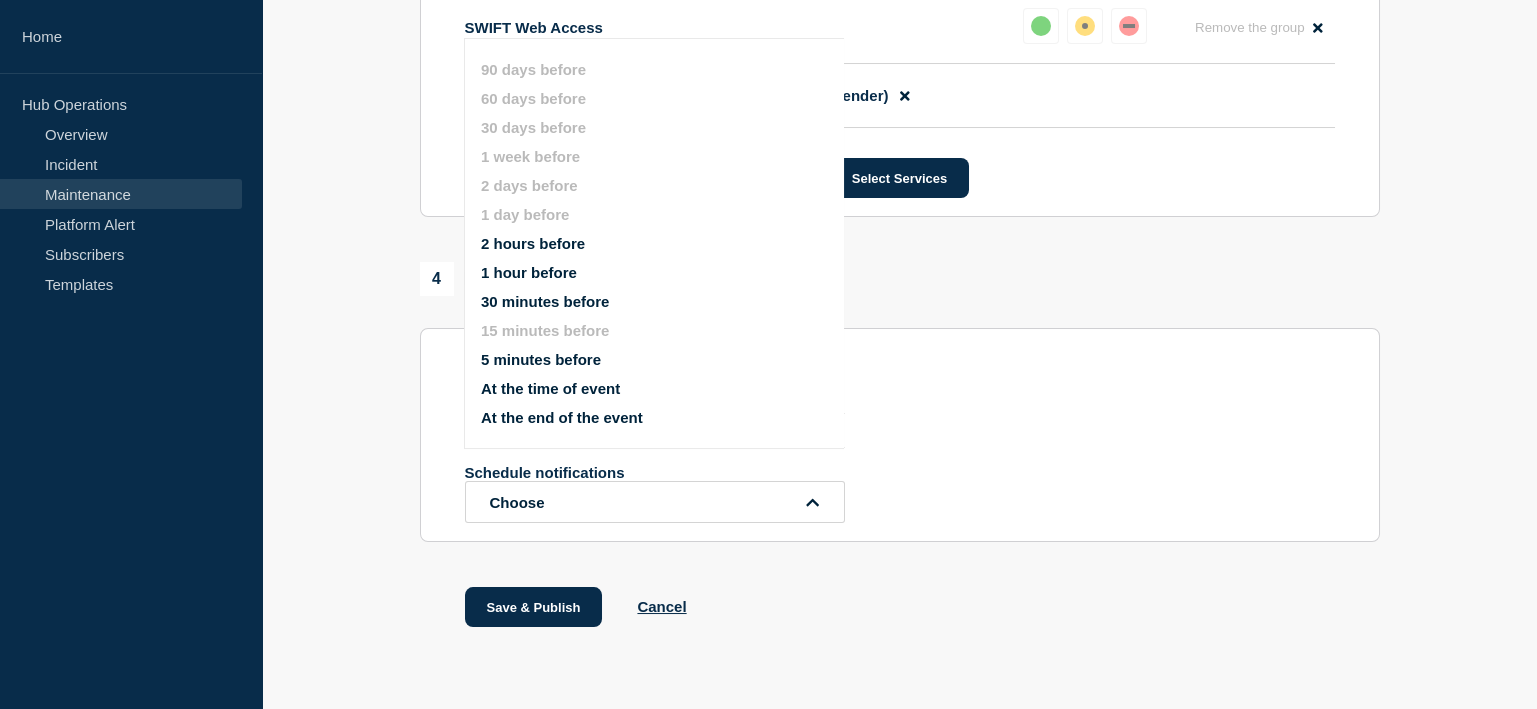 click on "At the time of event" at bounding box center [550, 388] 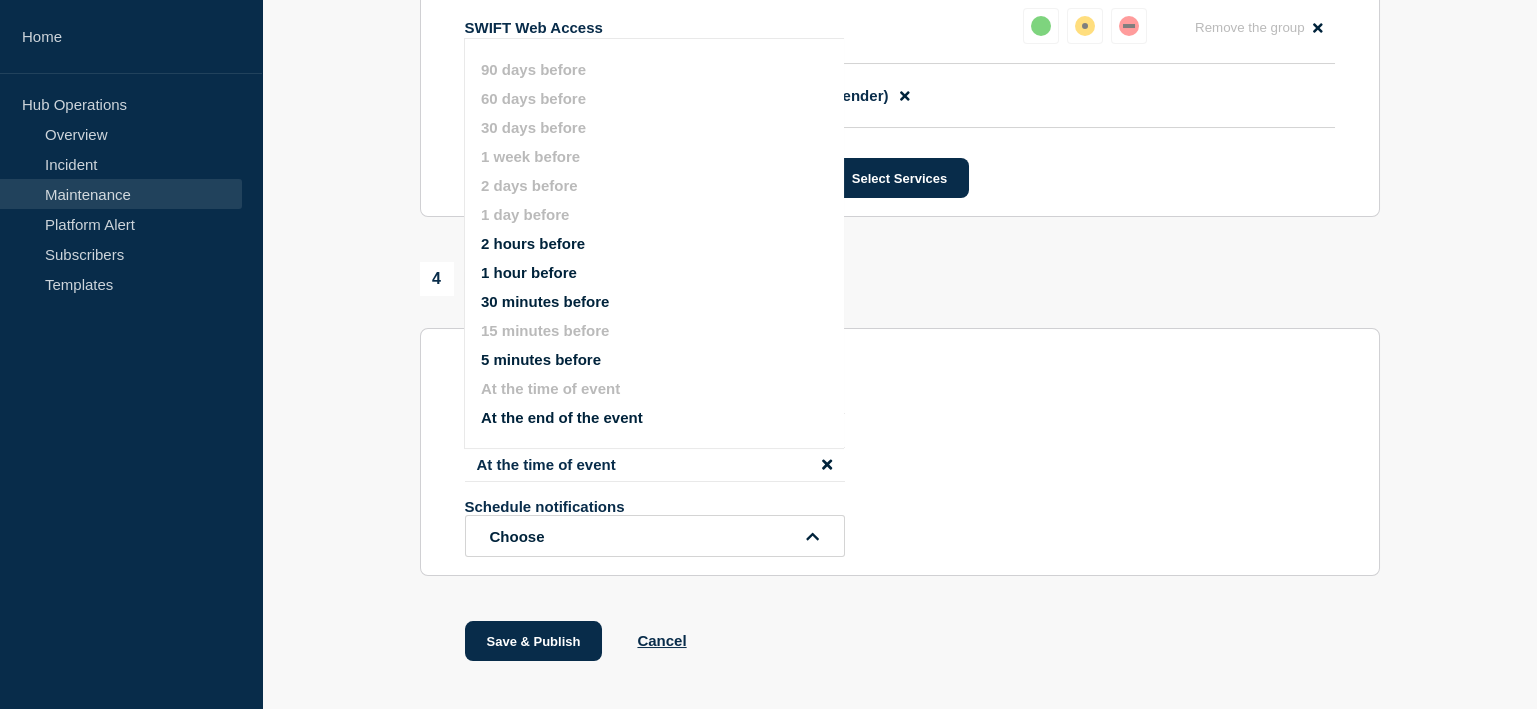 click on "15 minutes before  At the time of event  Schedule notifications Choose  90 days before 60 days before 30 days before 1 week before 2 days before 1 day before 2 hours before 1 hour before 30 minutes before 15 minutes before 5 minutes before At the time of event At the end of the event" at bounding box center (900, 485) 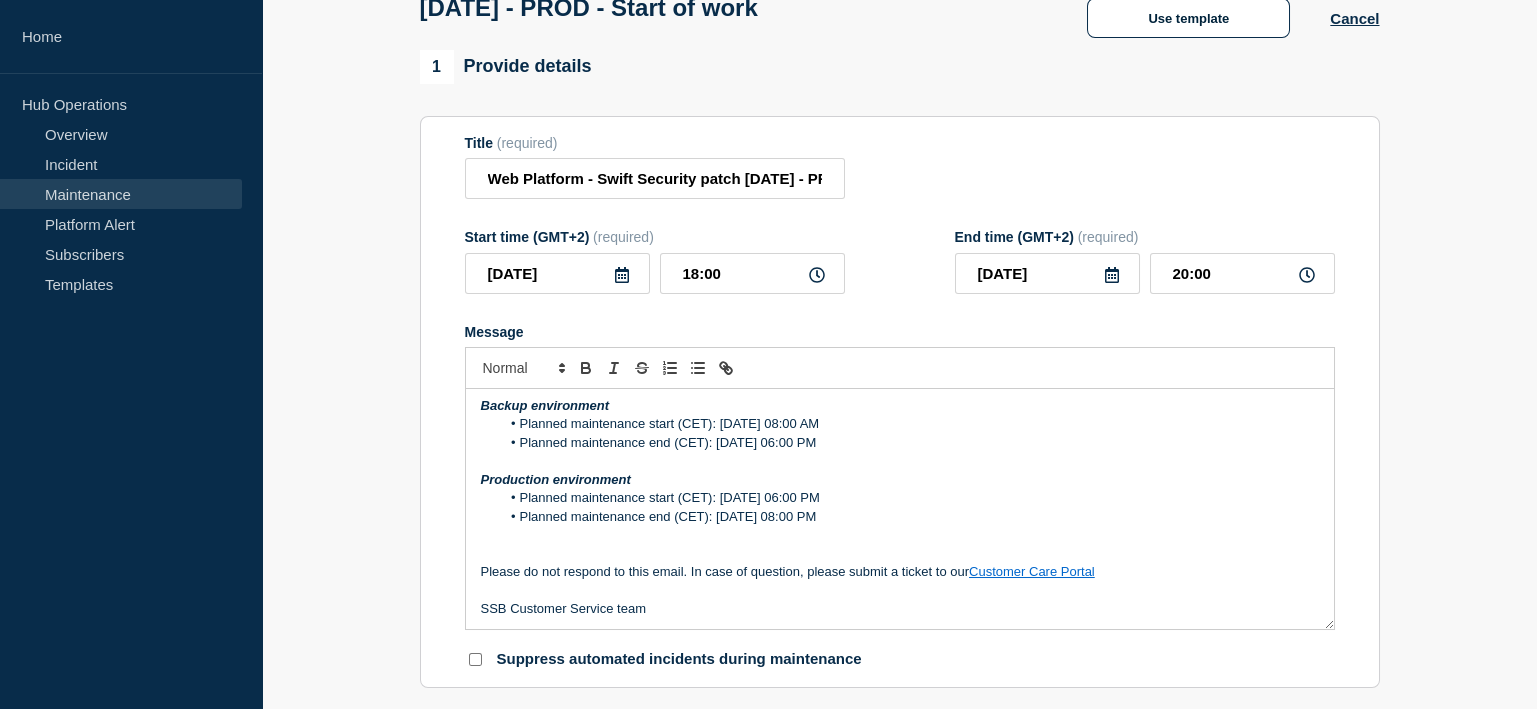 scroll, scrollTop: 0, scrollLeft: 0, axis: both 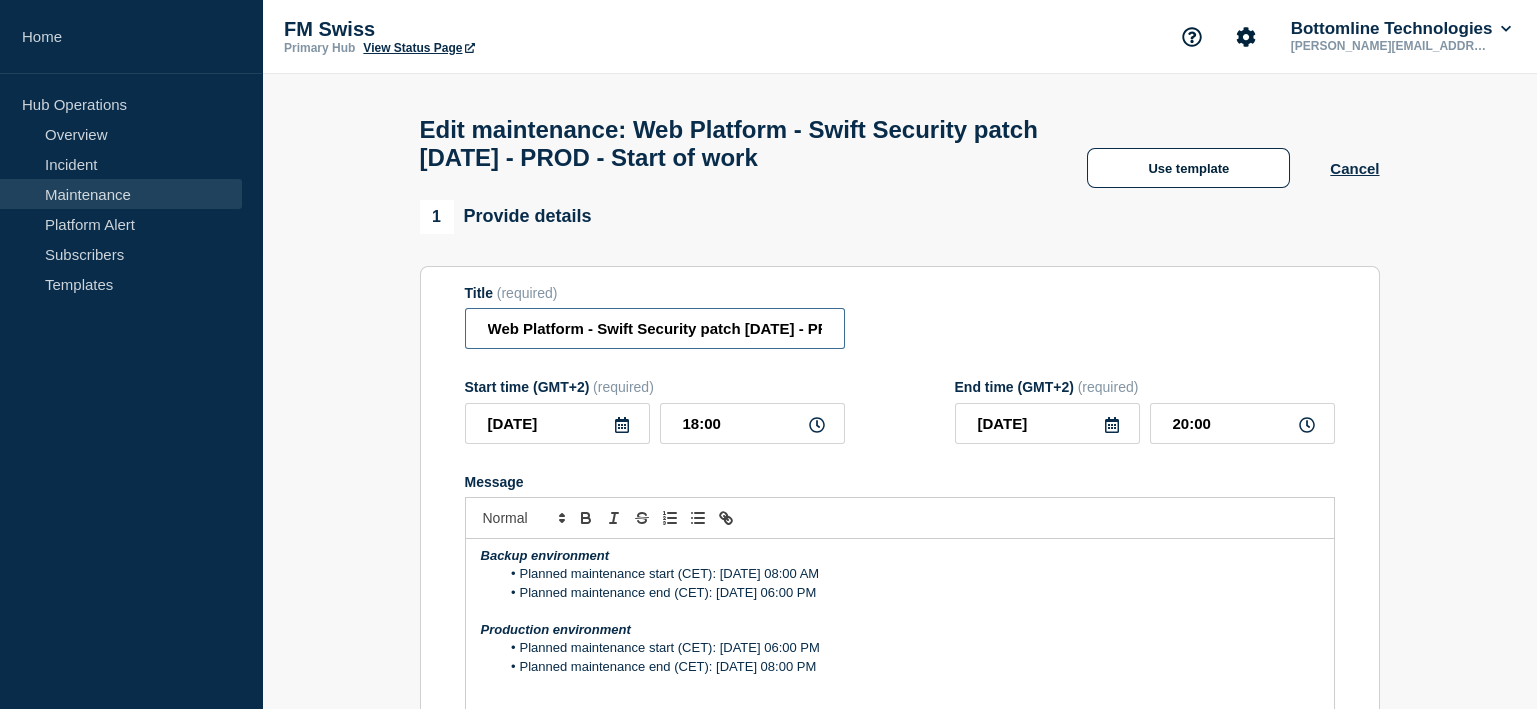 click on "Web Platform - Swift Security patch [DATE] - PROD - Start of work" at bounding box center (655, 328) 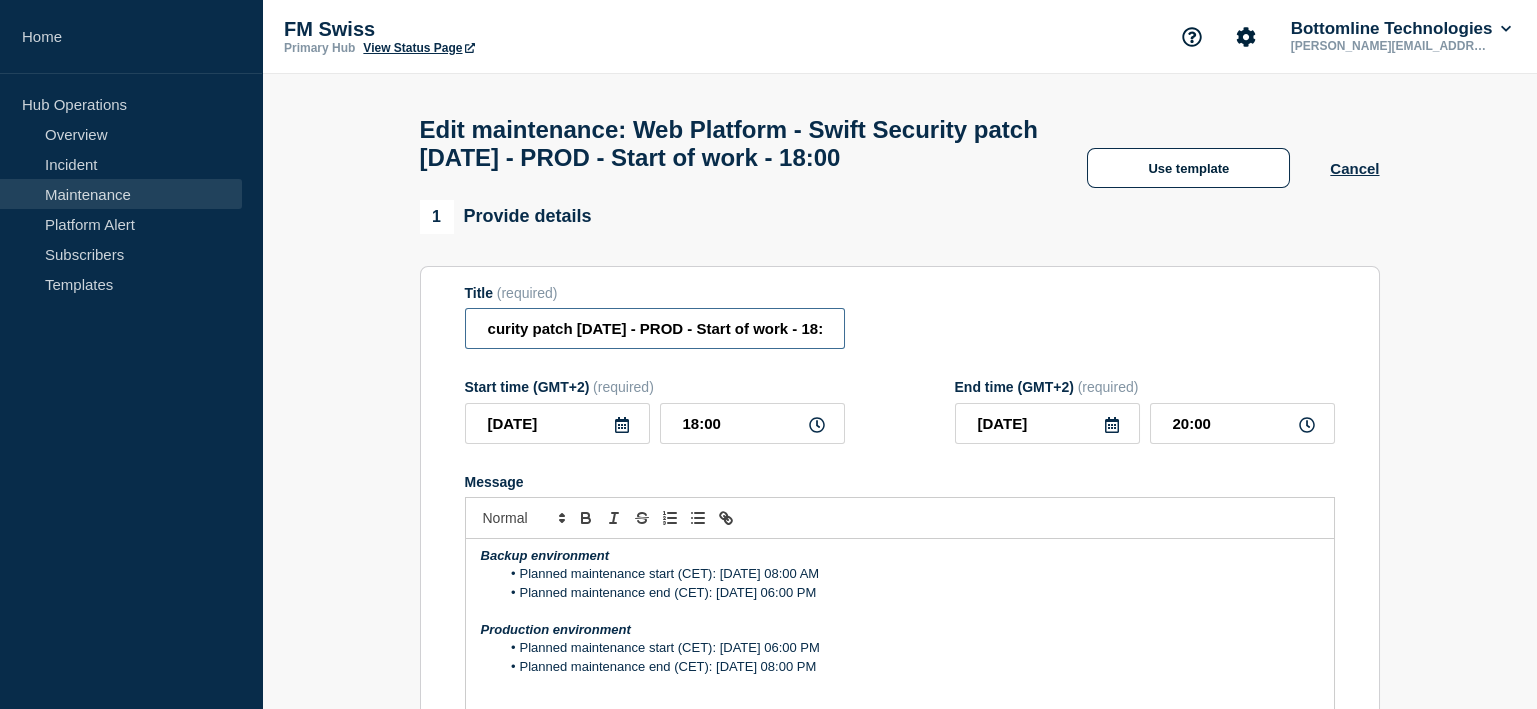 scroll, scrollTop: 0, scrollLeft: 176, axis: horizontal 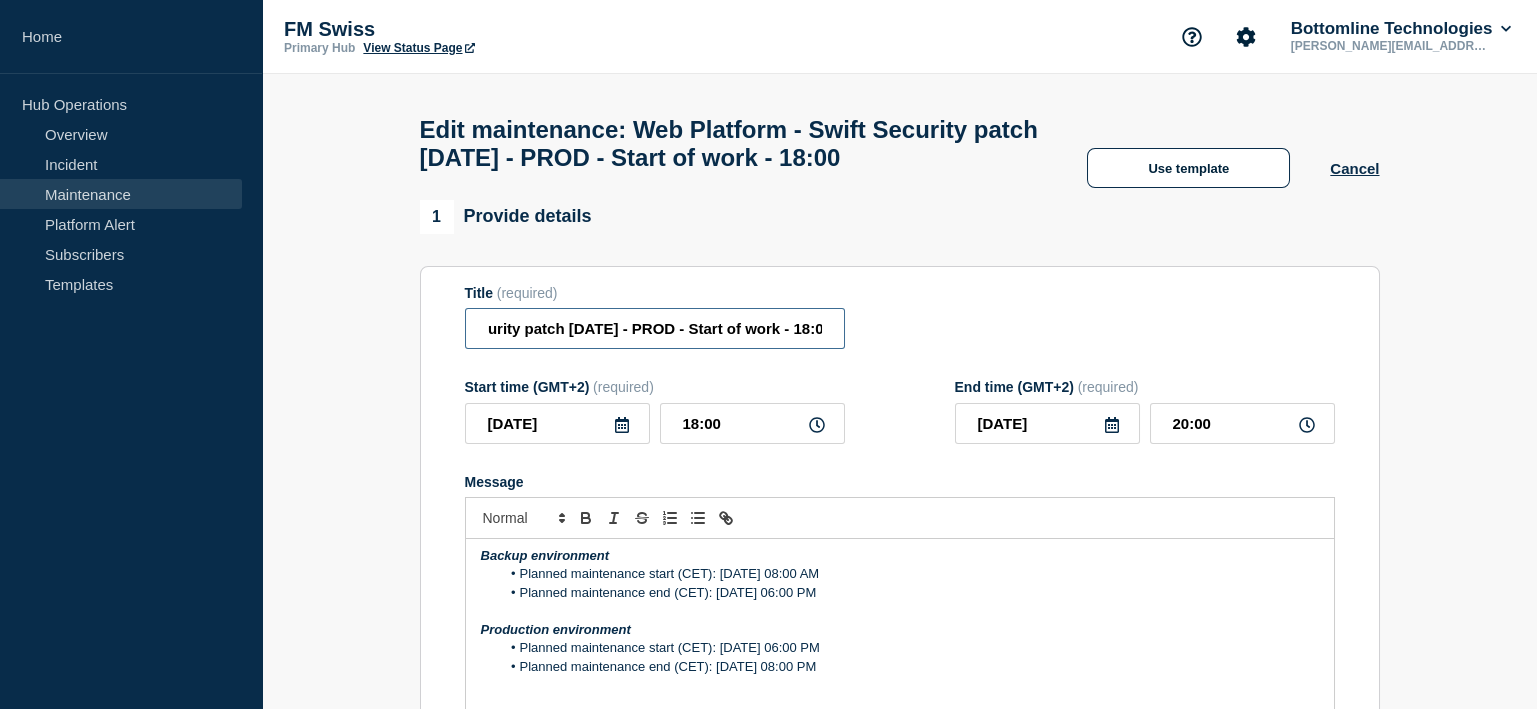 type on "Web Platform - Swift Security patch [DATE] - PROD - Start of work - 18:00" 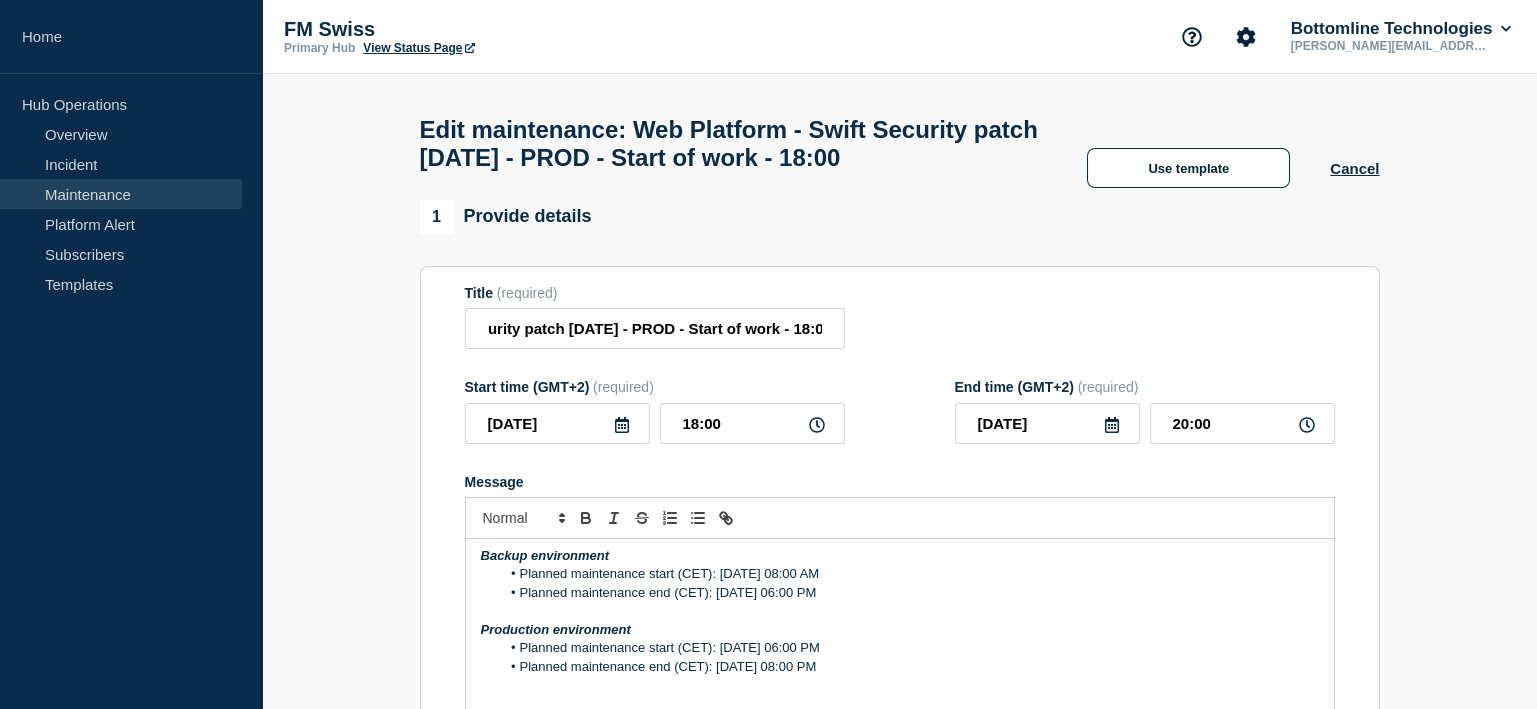 click on "Planned maintenance end (CET): [DATE] 06:00 PM" at bounding box center [909, 593] 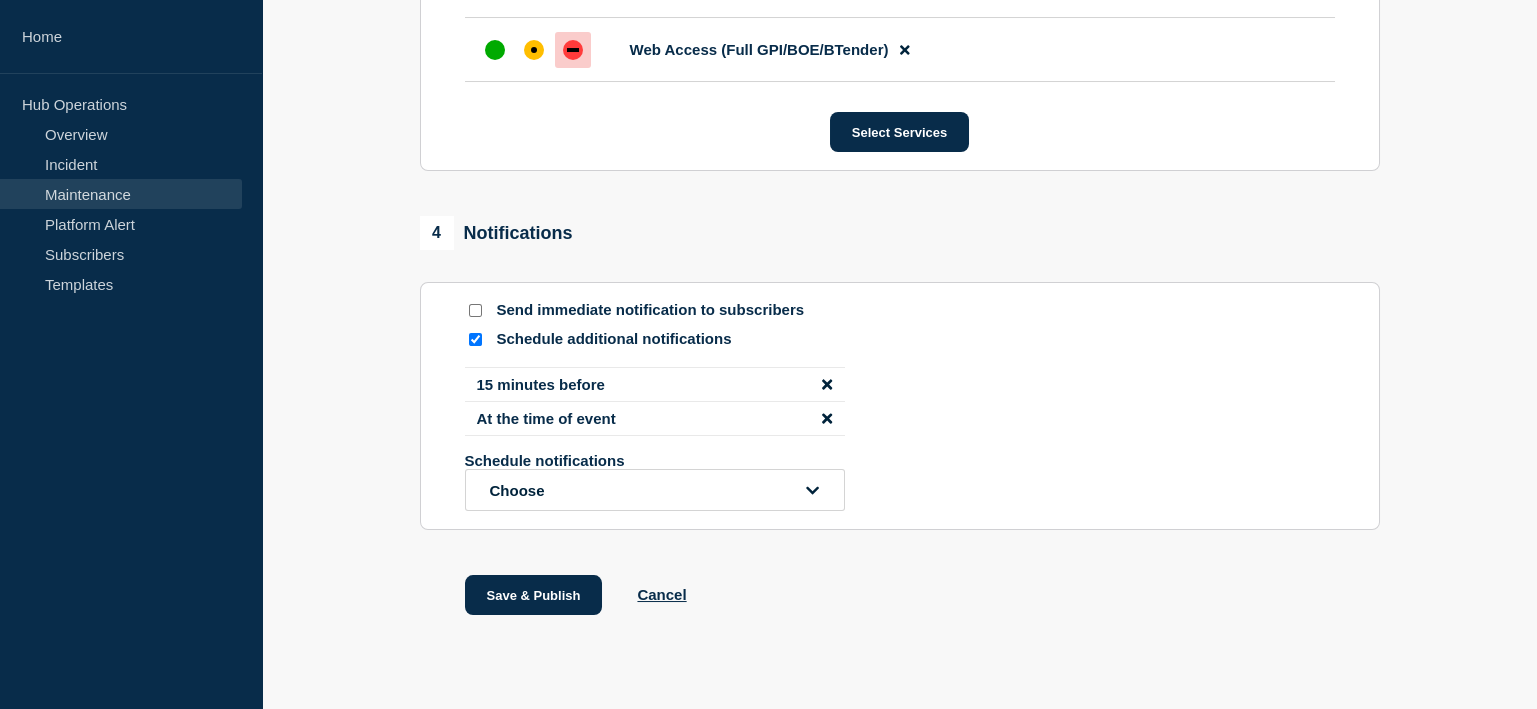 scroll, scrollTop: 1256, scrollLeft: 0, axis: vertical 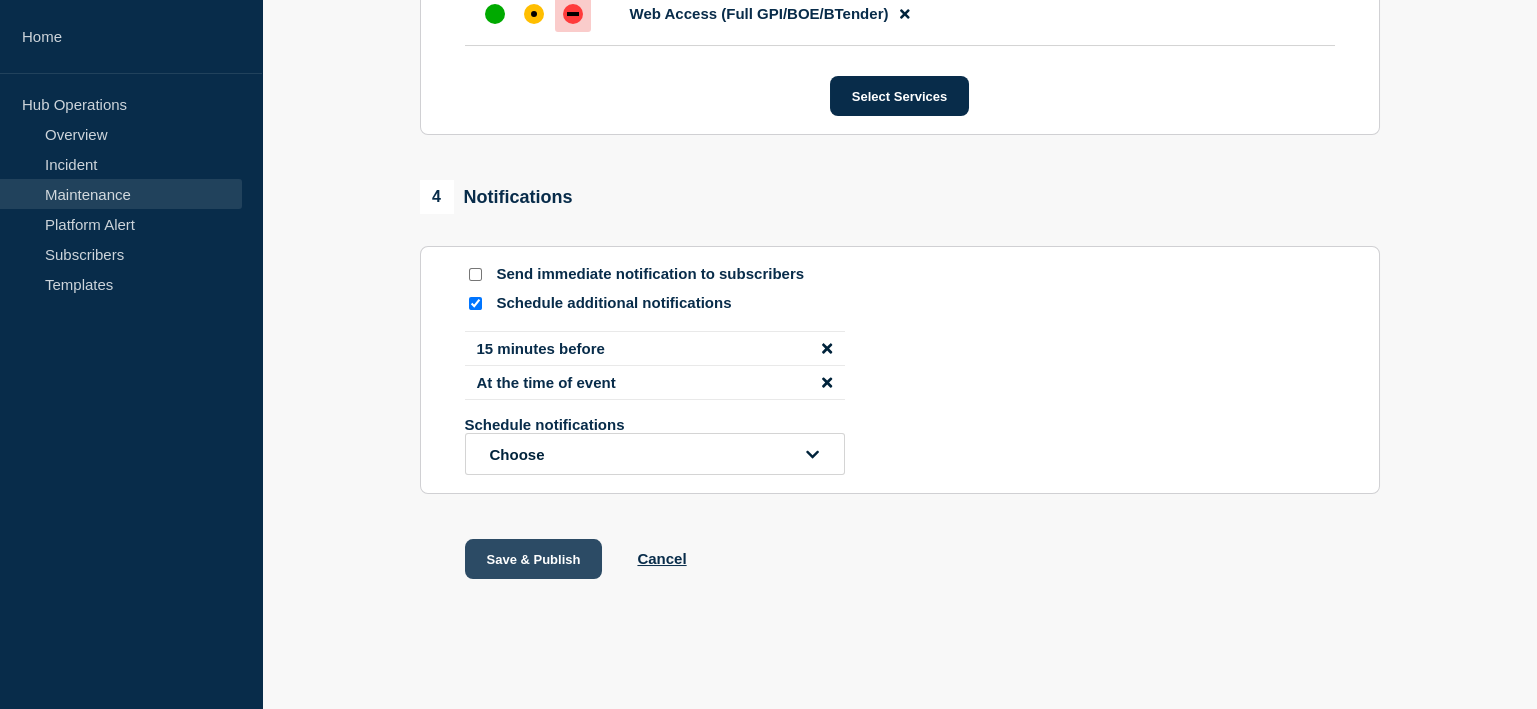click on "Save & Publish" at bounding box center [534, 559] 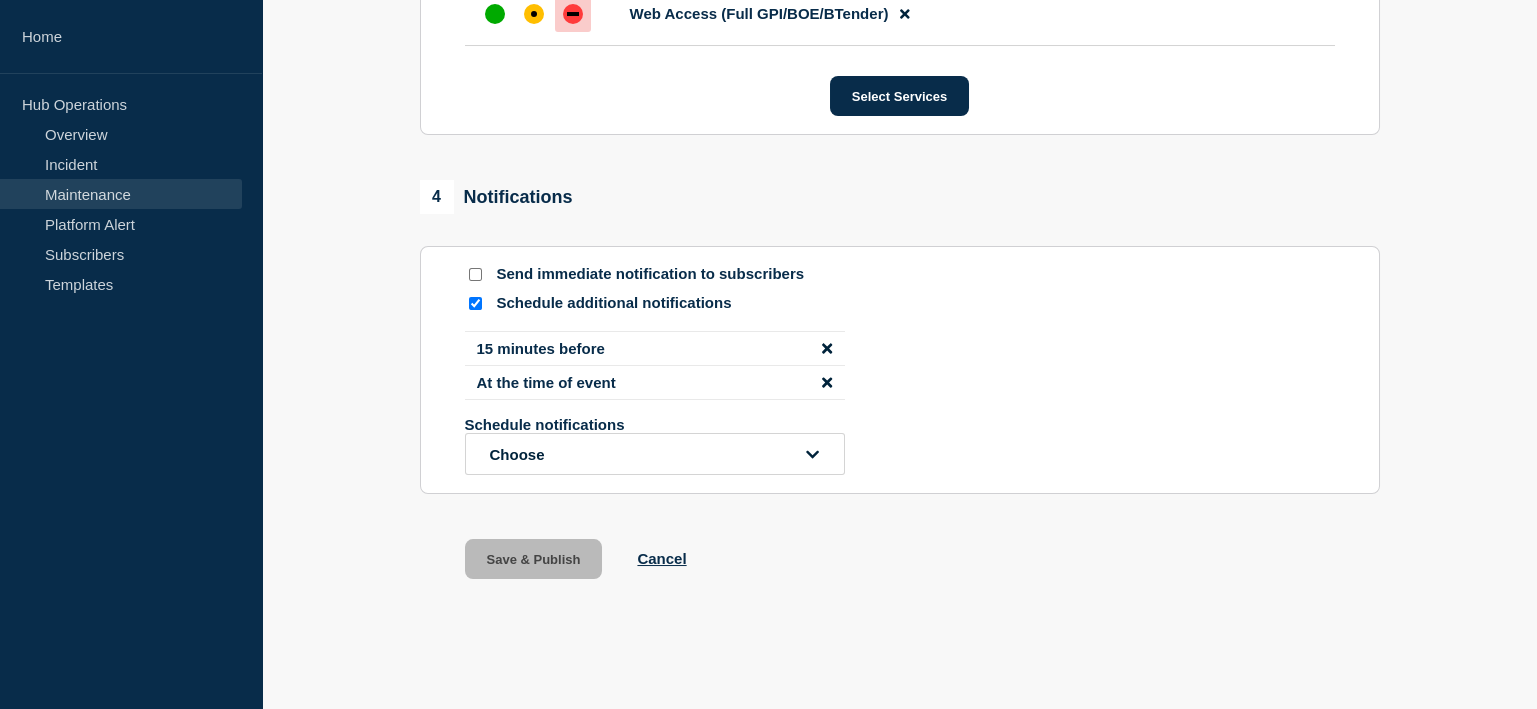 scroll, scrollTop: 0, scrollLeft: 0, axis: both 